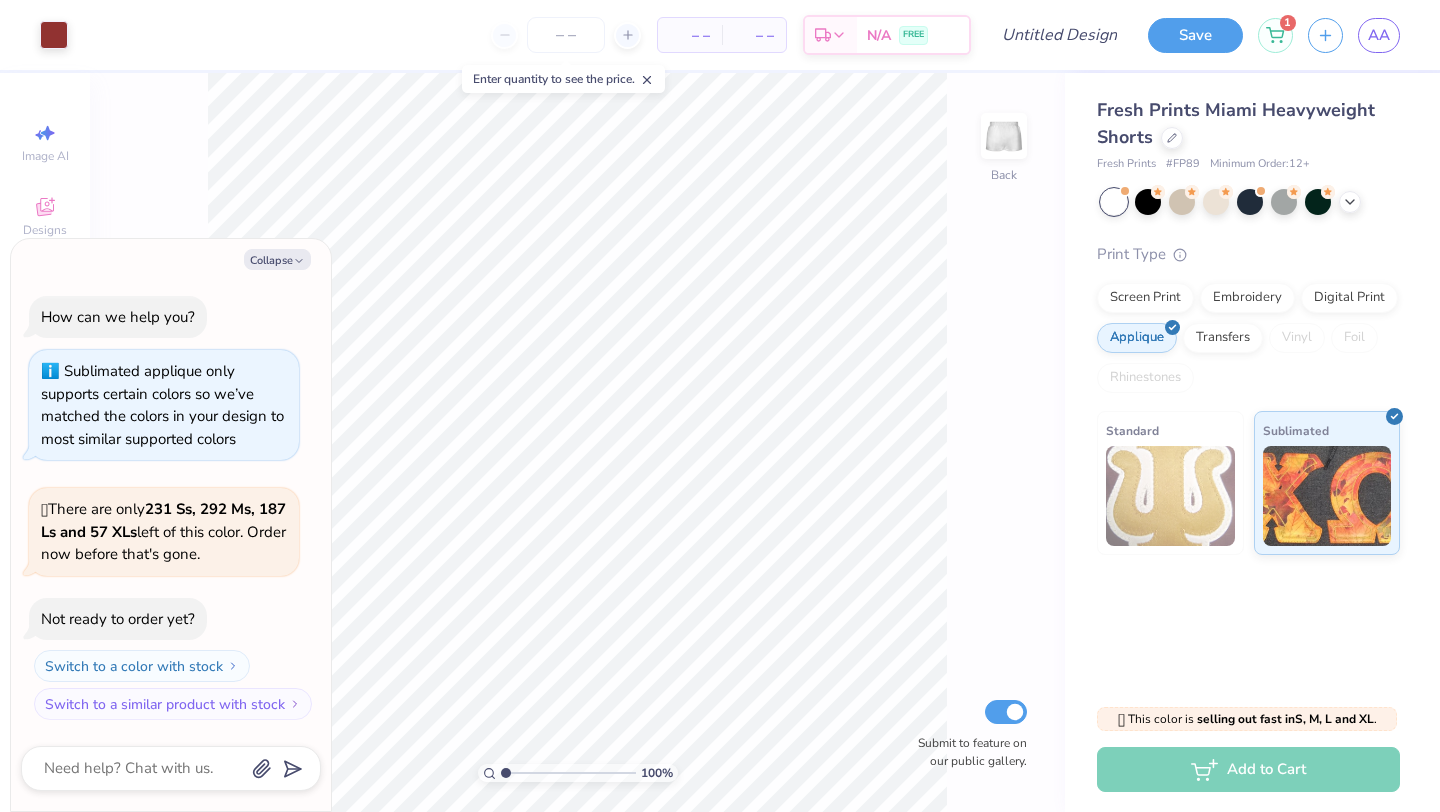 scroll, scrollTop: 0, scrollLeft: 0, axis: both 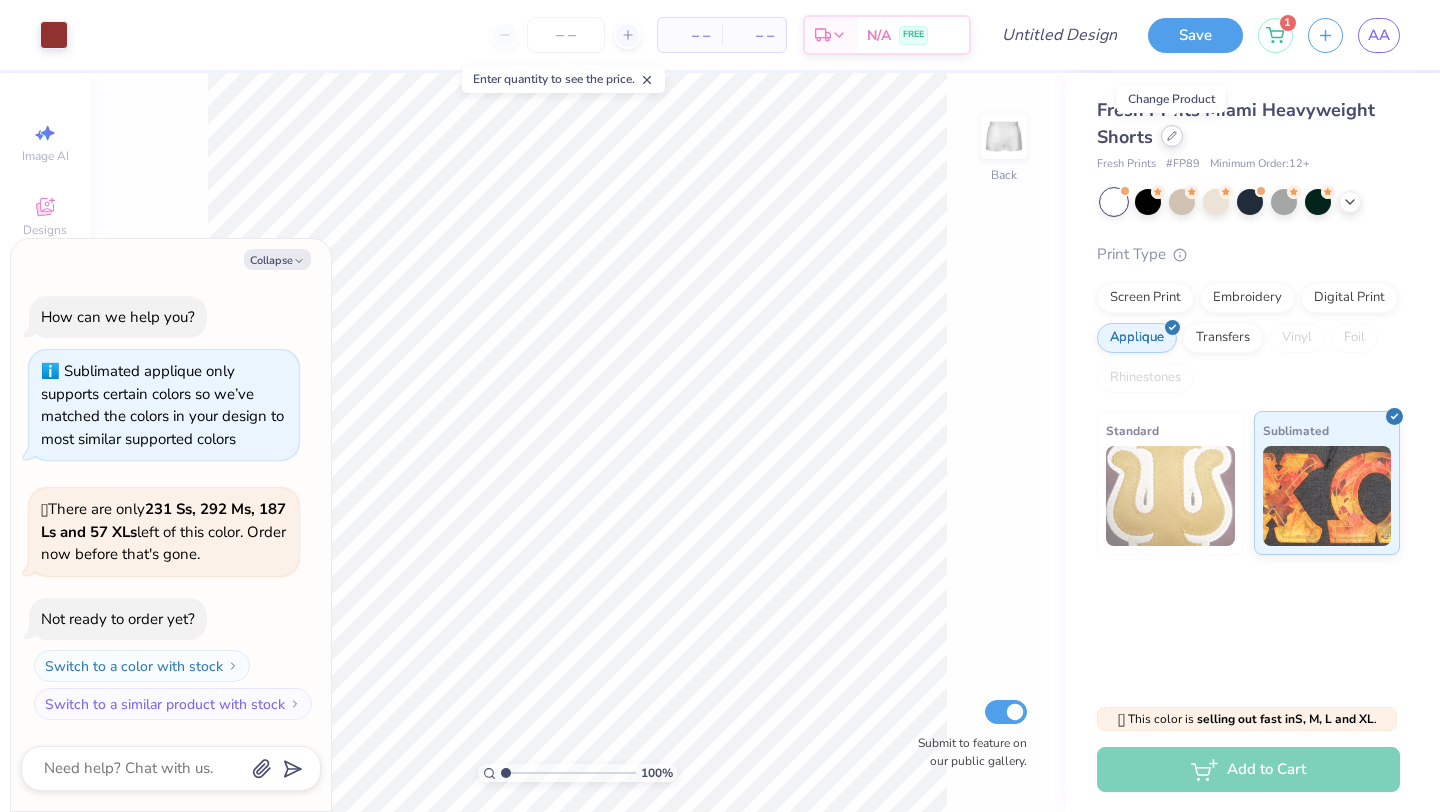 click at bounding box center (1172, 136) 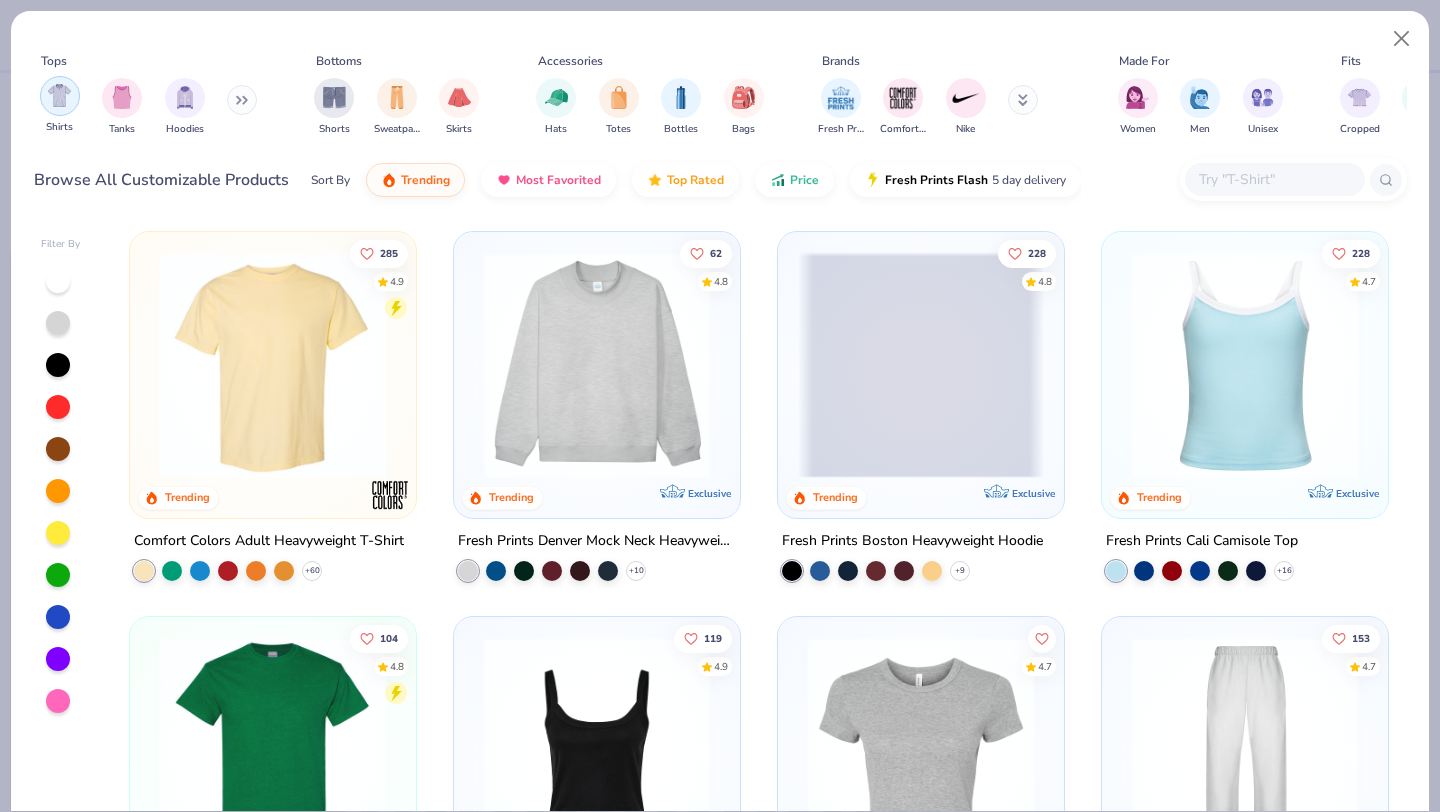 click at bounding box center (59, 95) 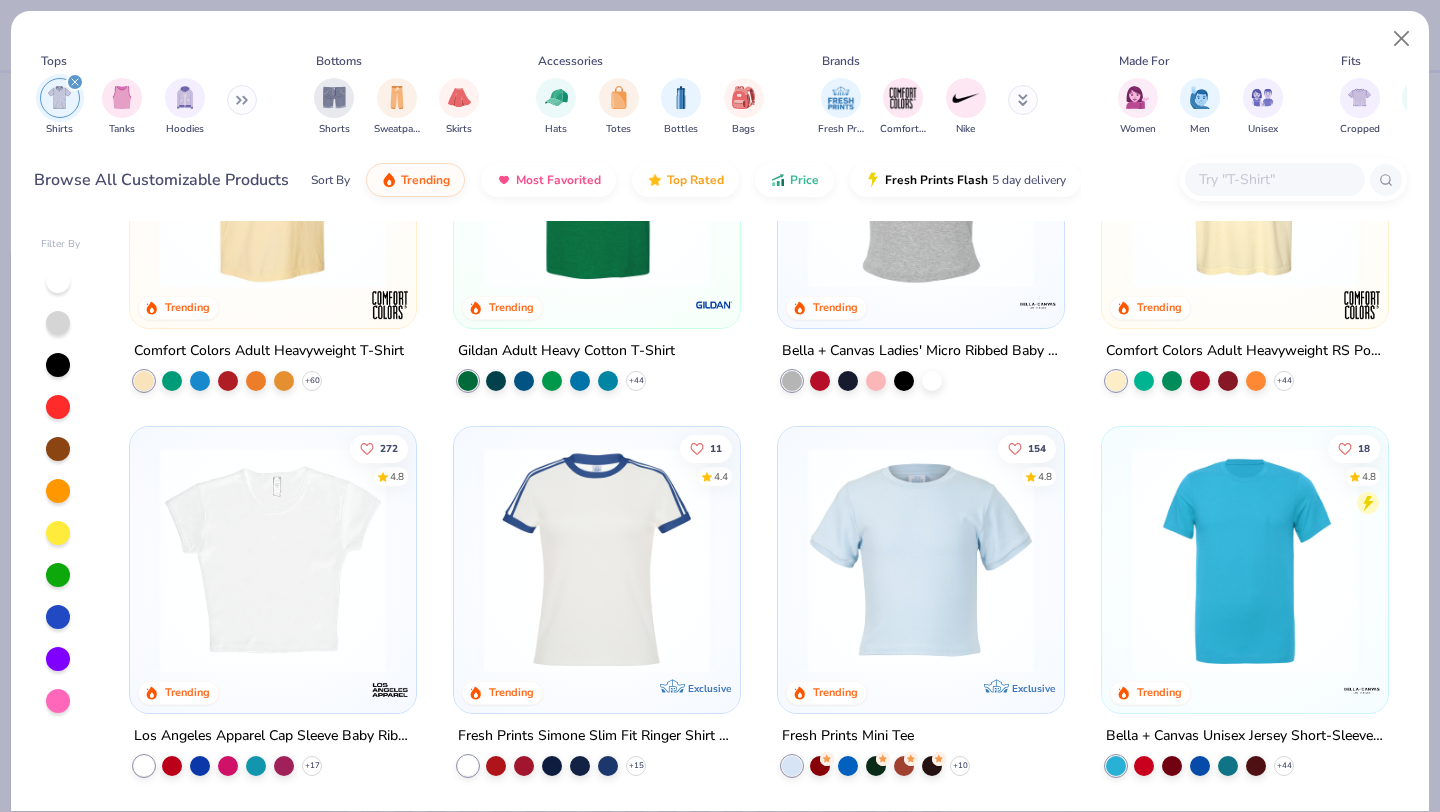 scroll, scrollTop: 296, scrollLeft: 0, axis: vertical 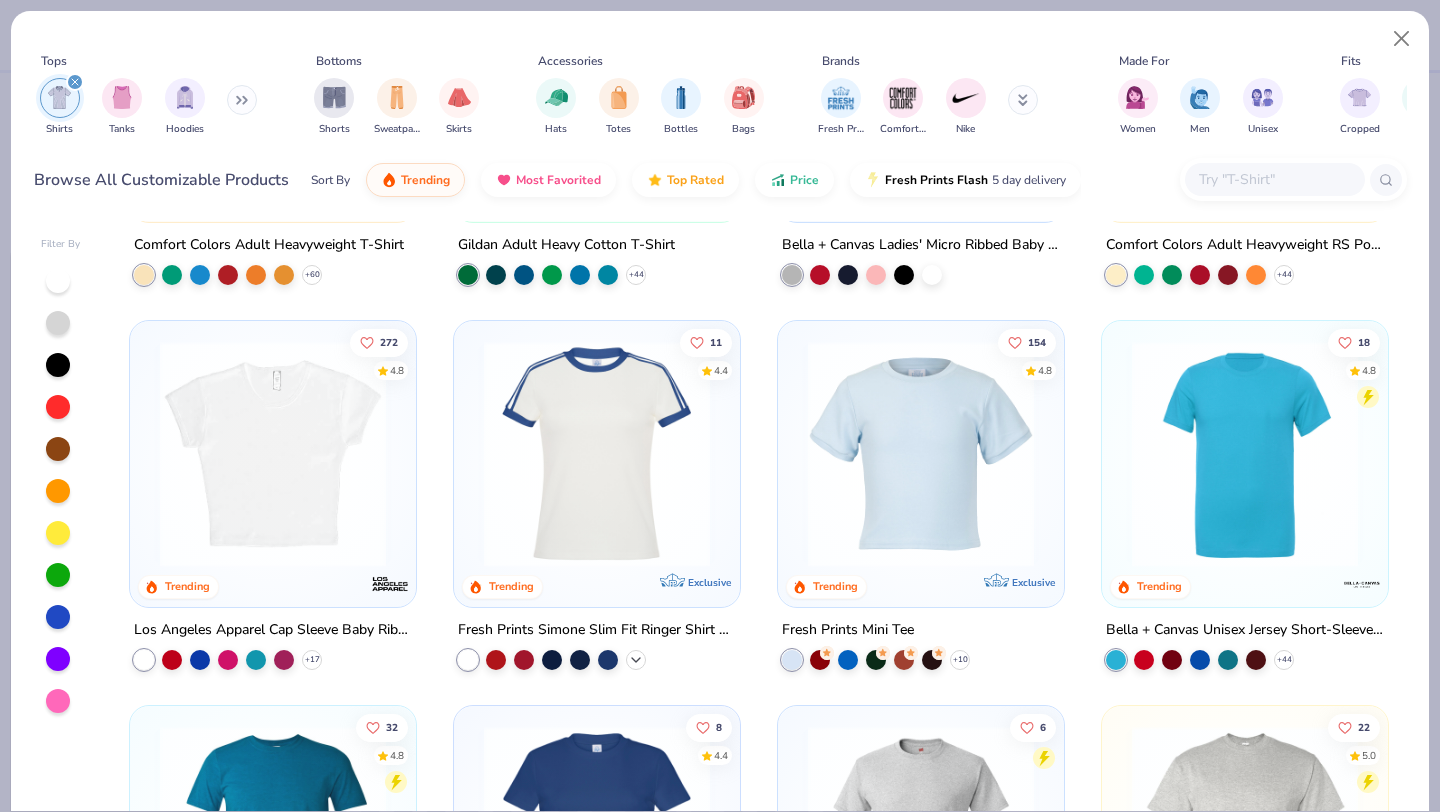 click 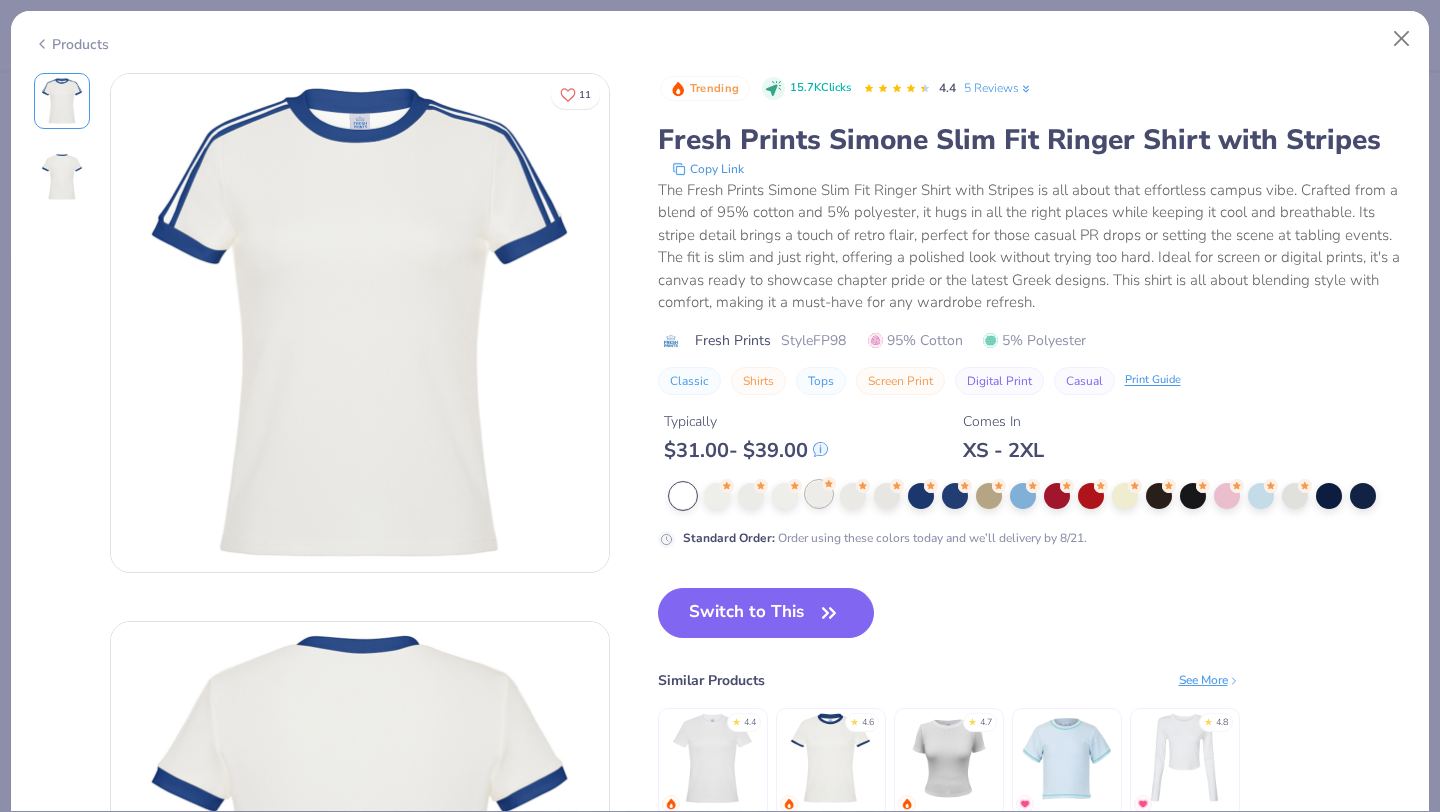 click at bounding box center [819, 494] 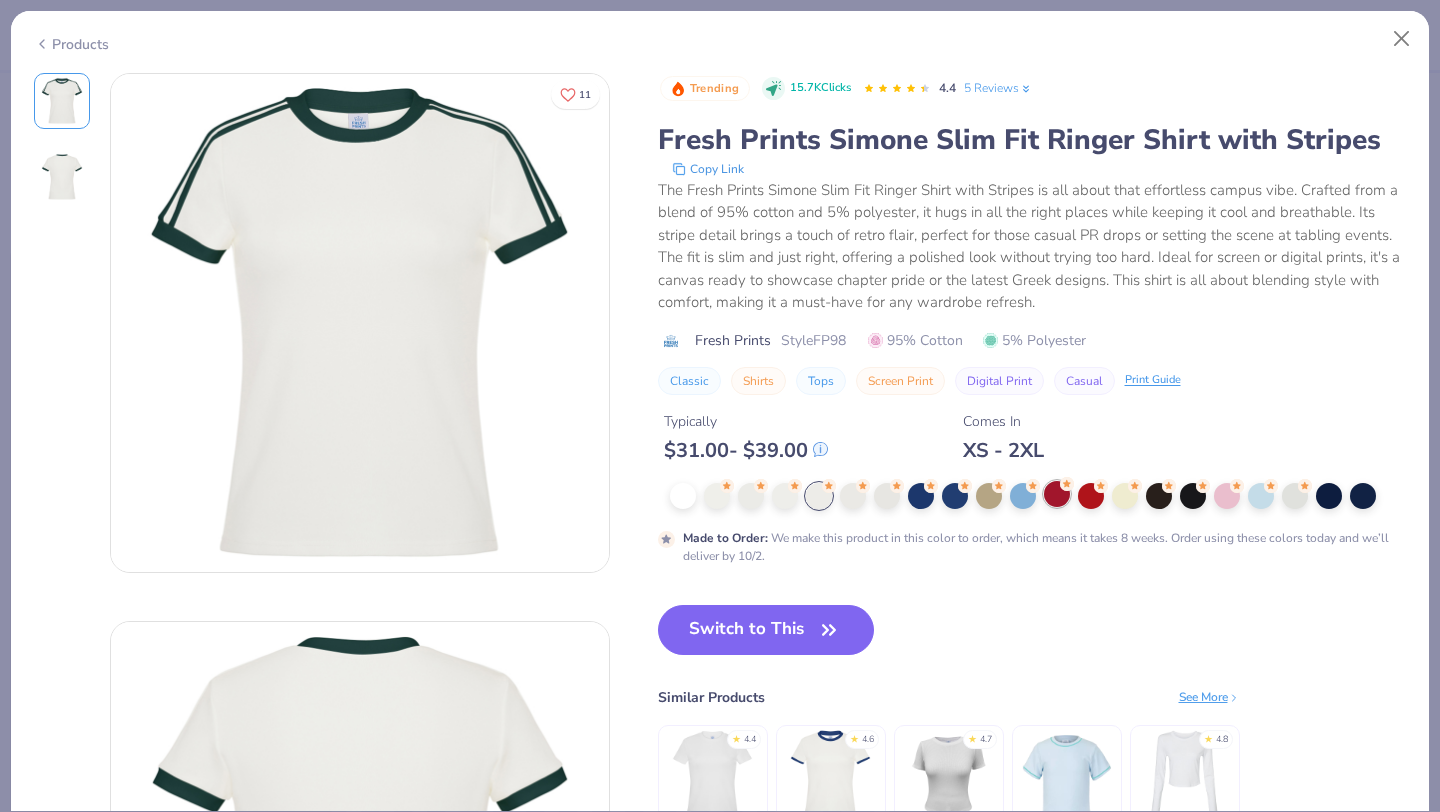 click at bounding box center [1057, 494] 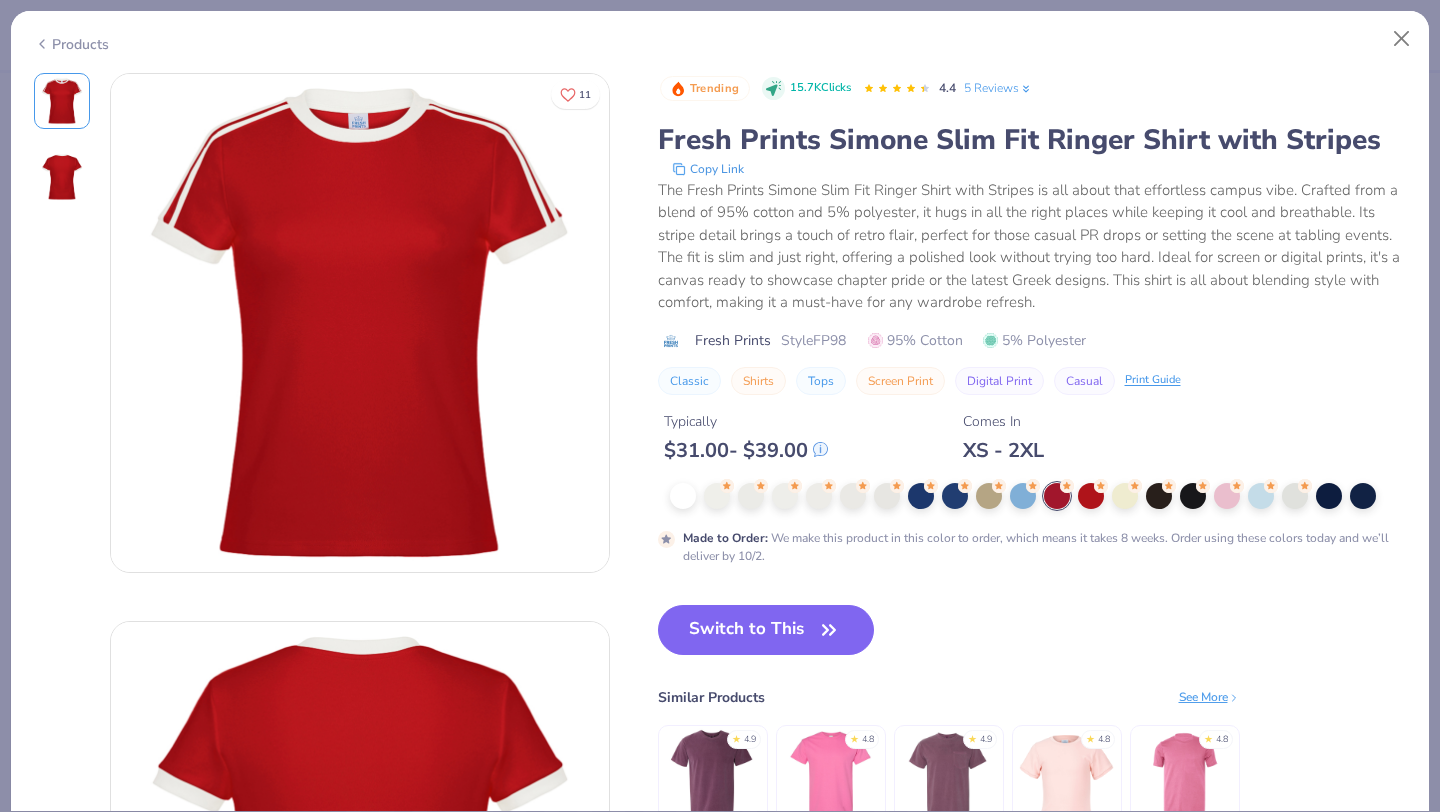 click 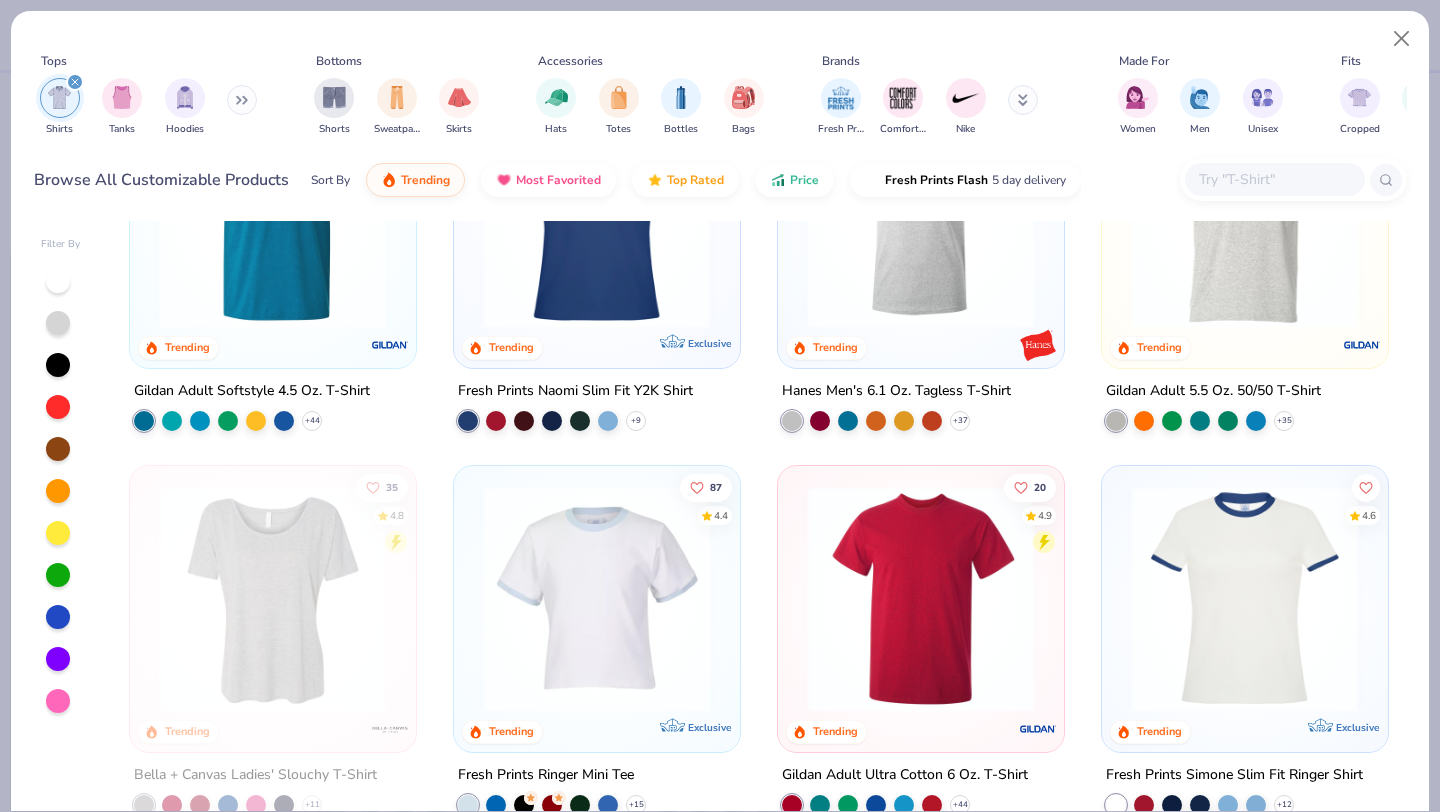 scroll, scrollTop: 0, scrollLeft: 0, axis: both 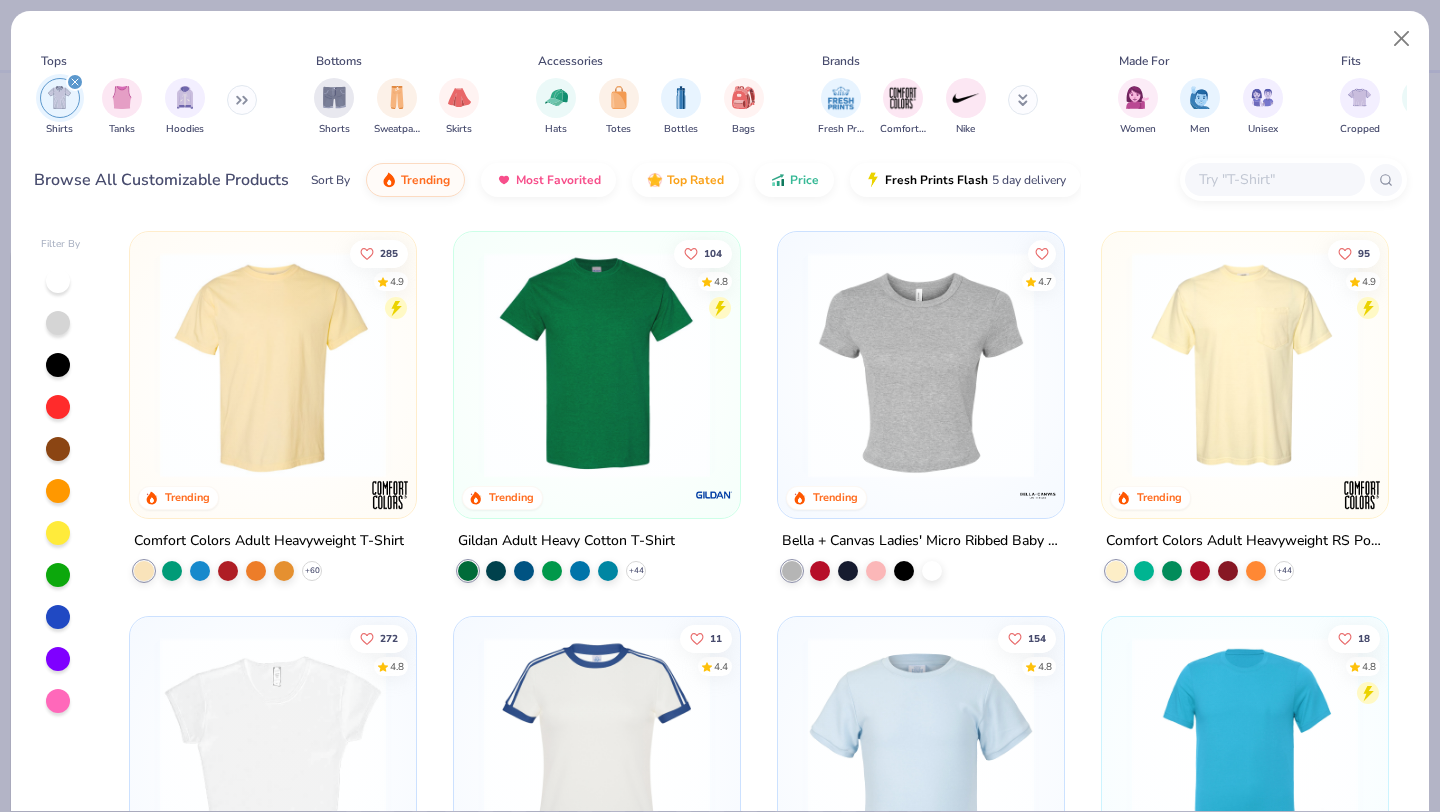 click at bounding box center (273, 365) 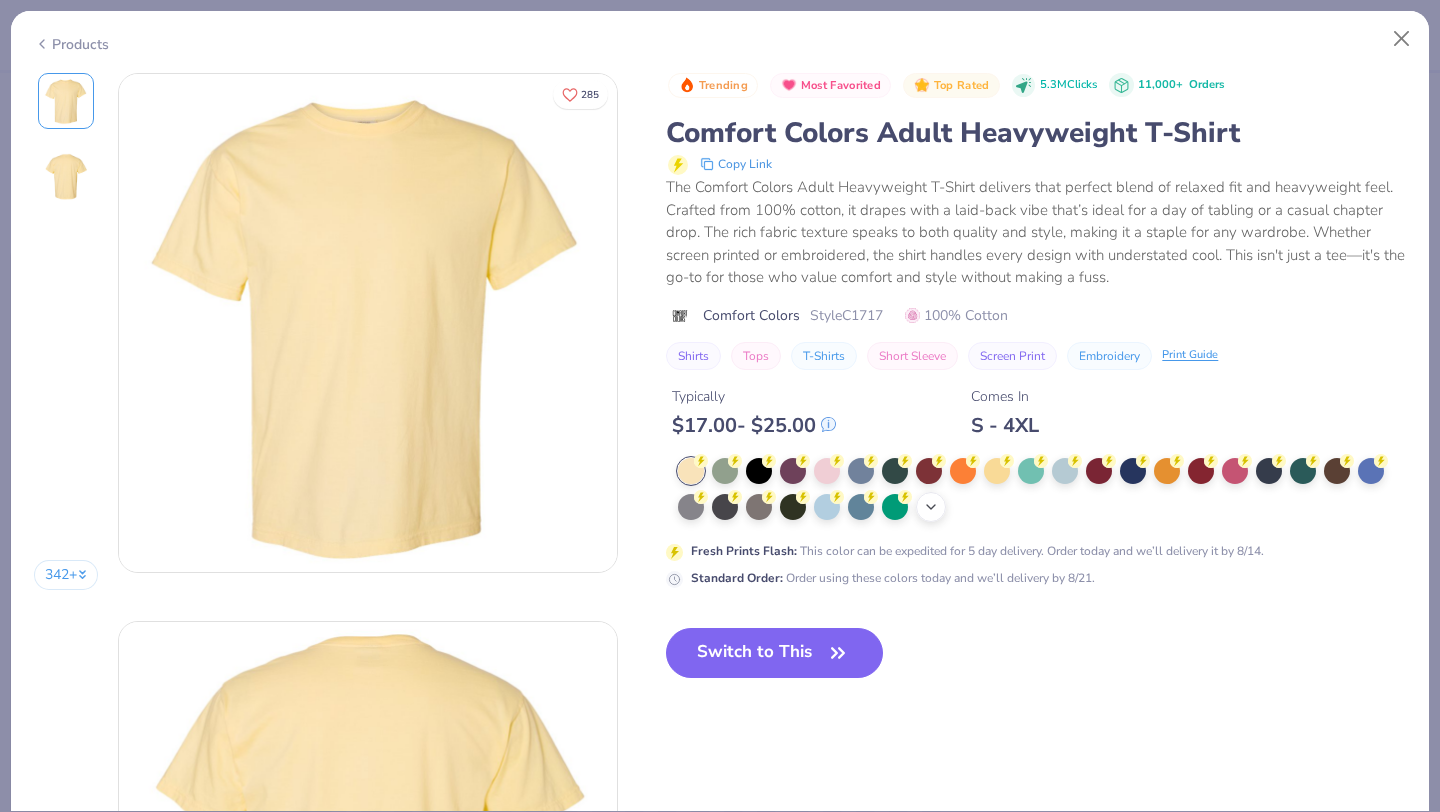 click 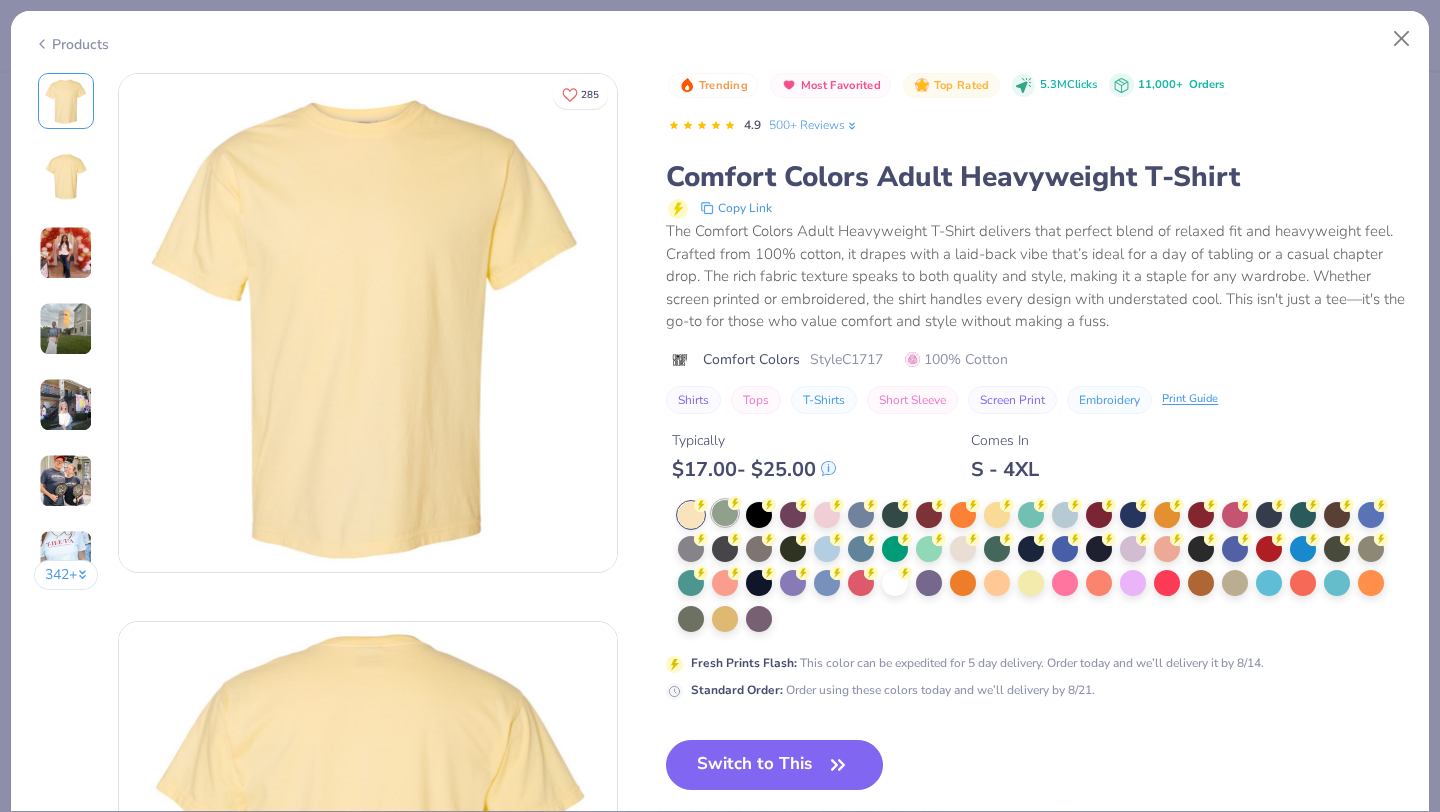 click at bounding box center [1031, 583] 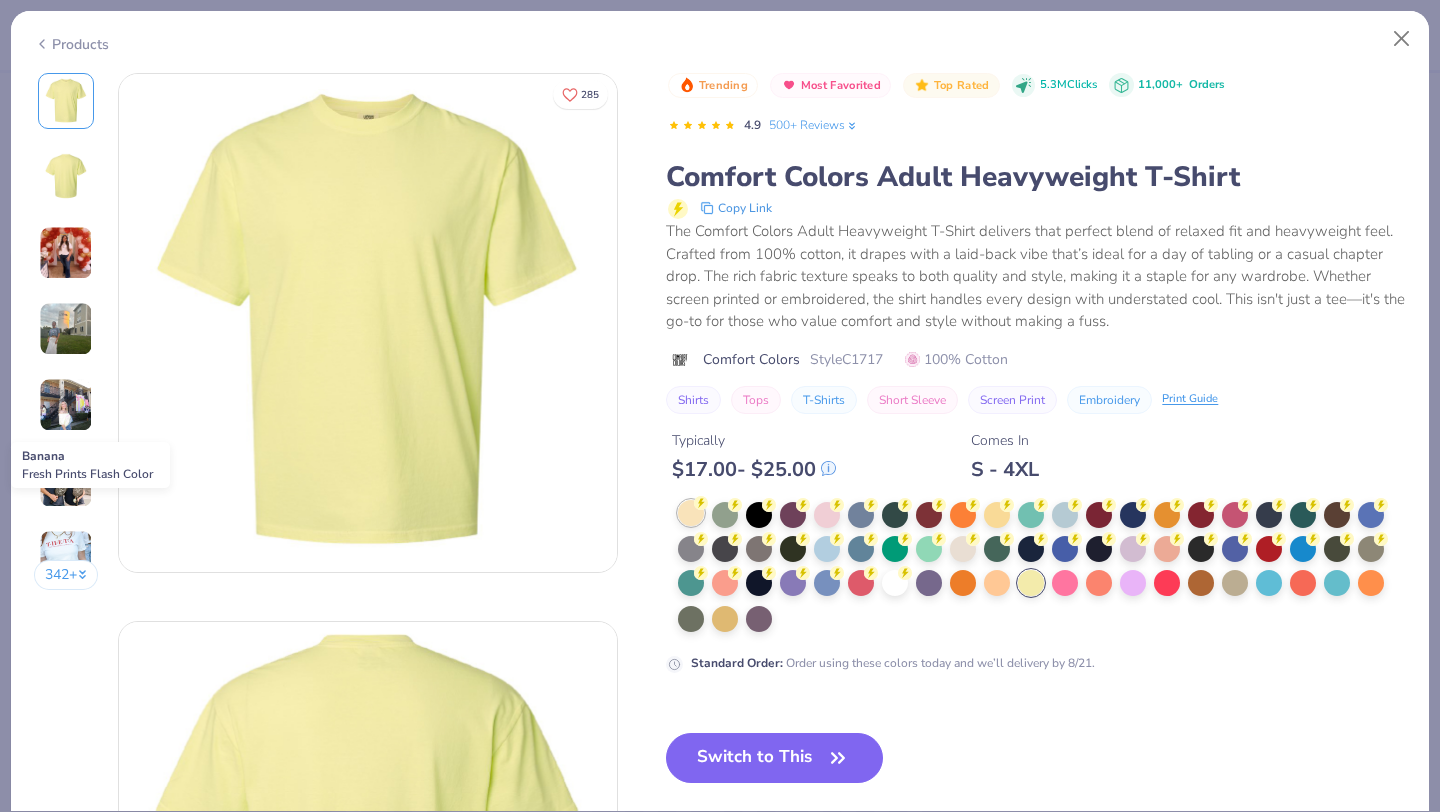 click at bounding box center (691, 513) 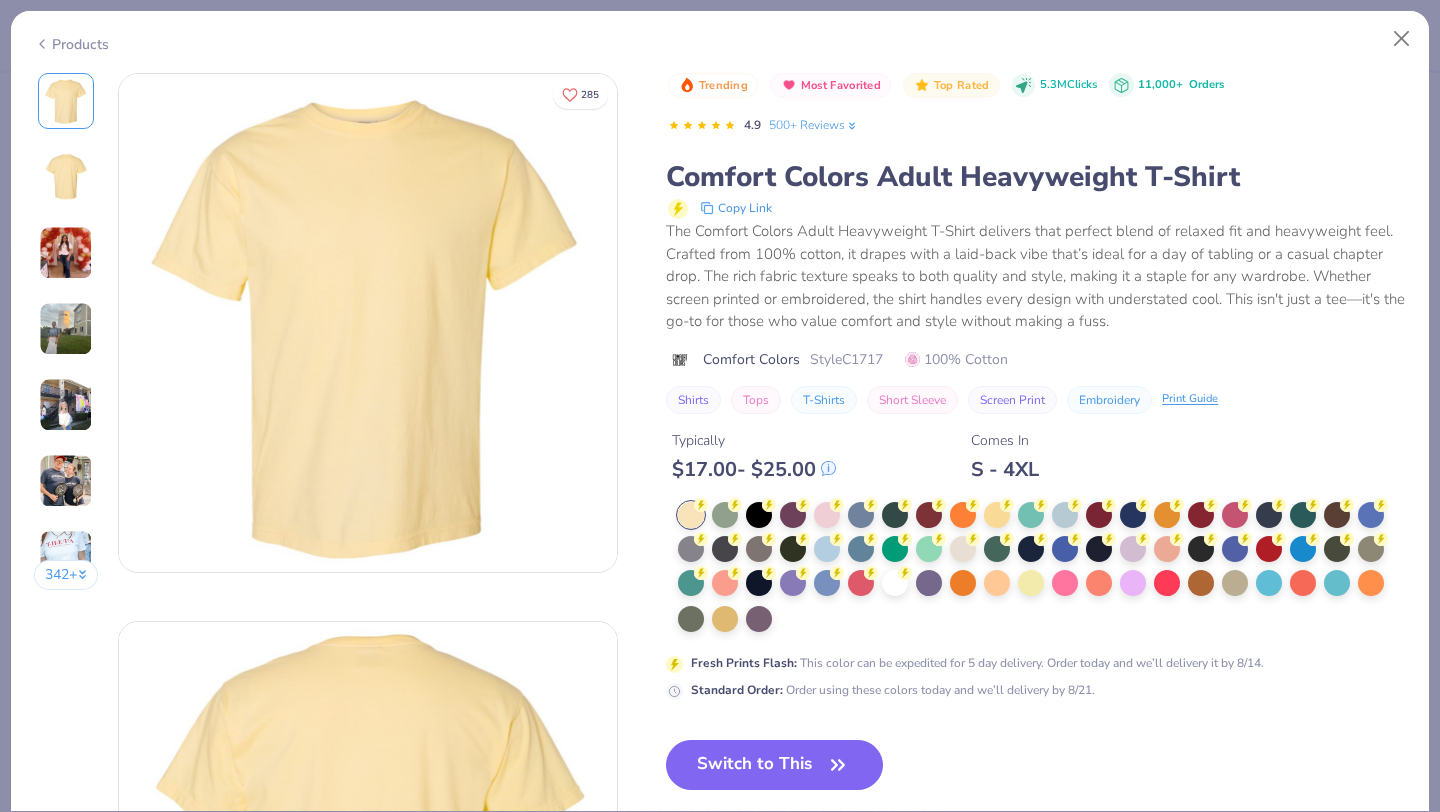 click on "Switch to This" at bounding box center (774, 765) 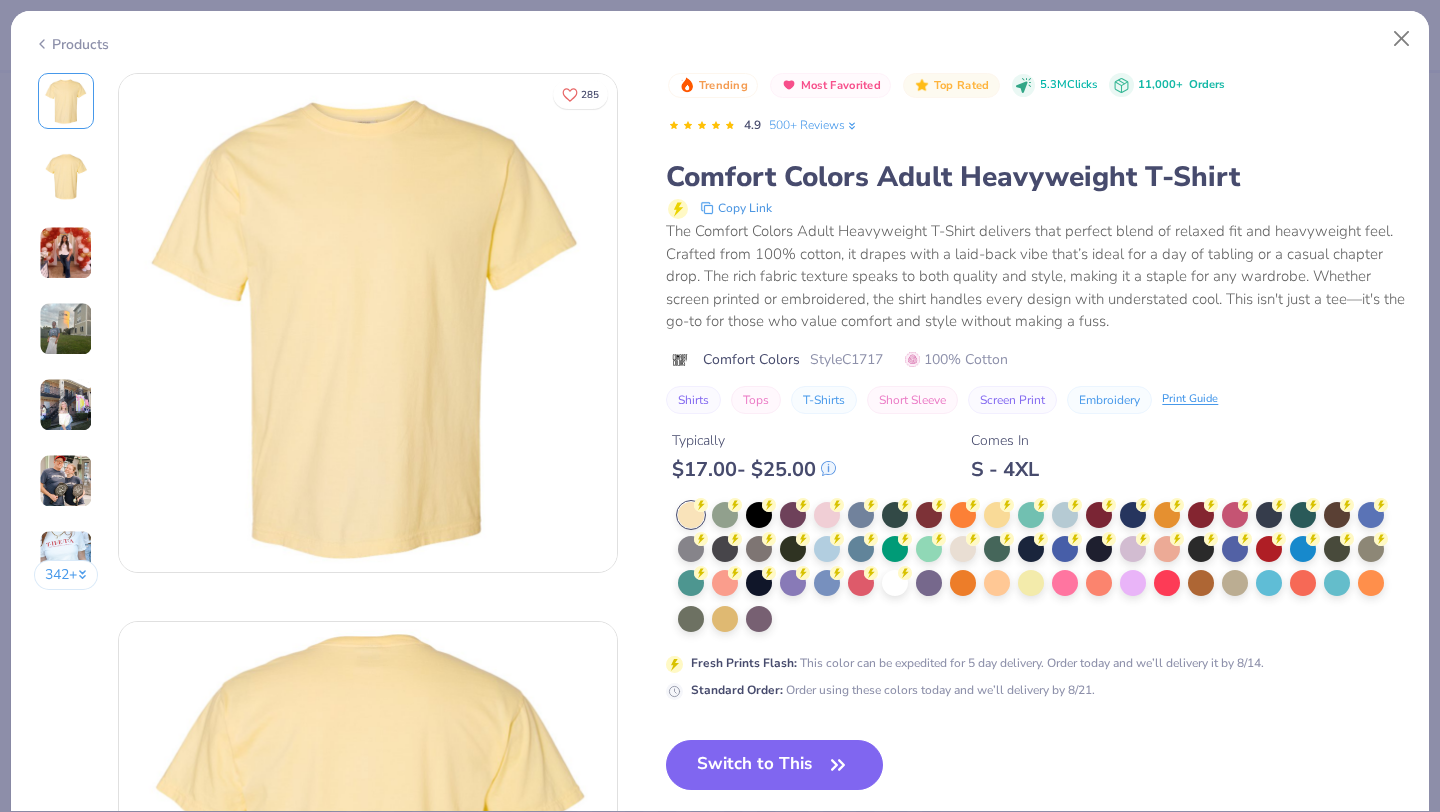 click 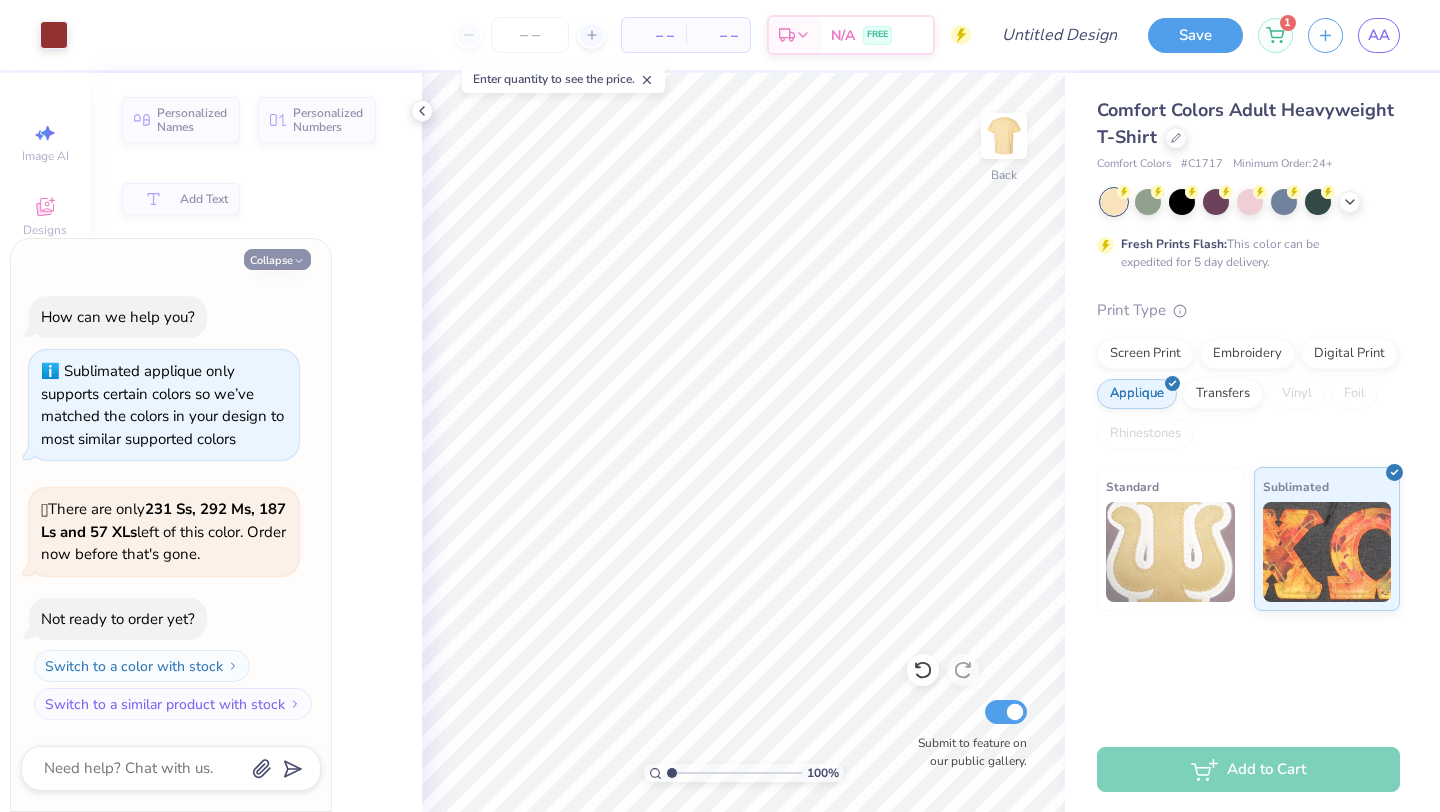click on "Collapse" at bounding box center (277, 259) 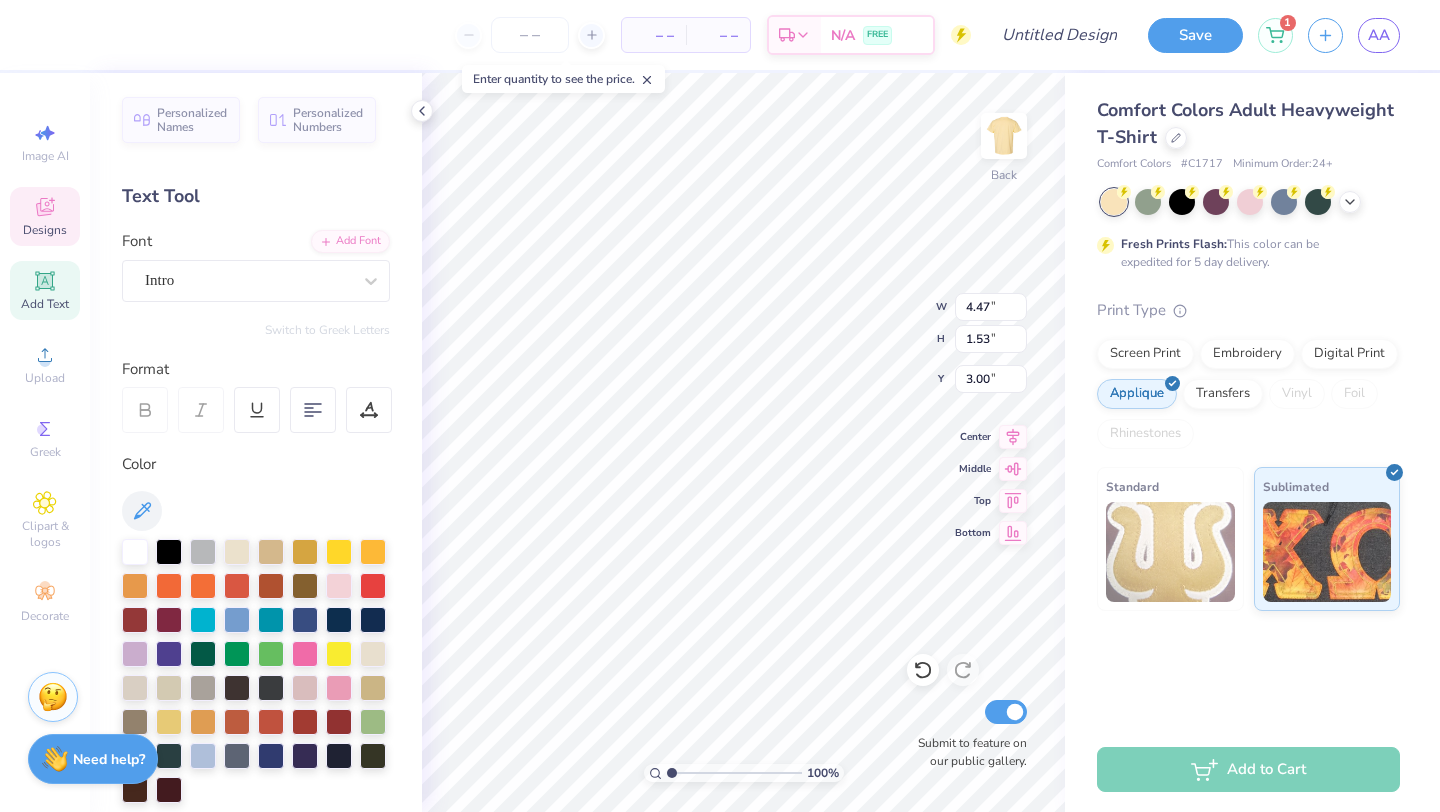 type on "1937" 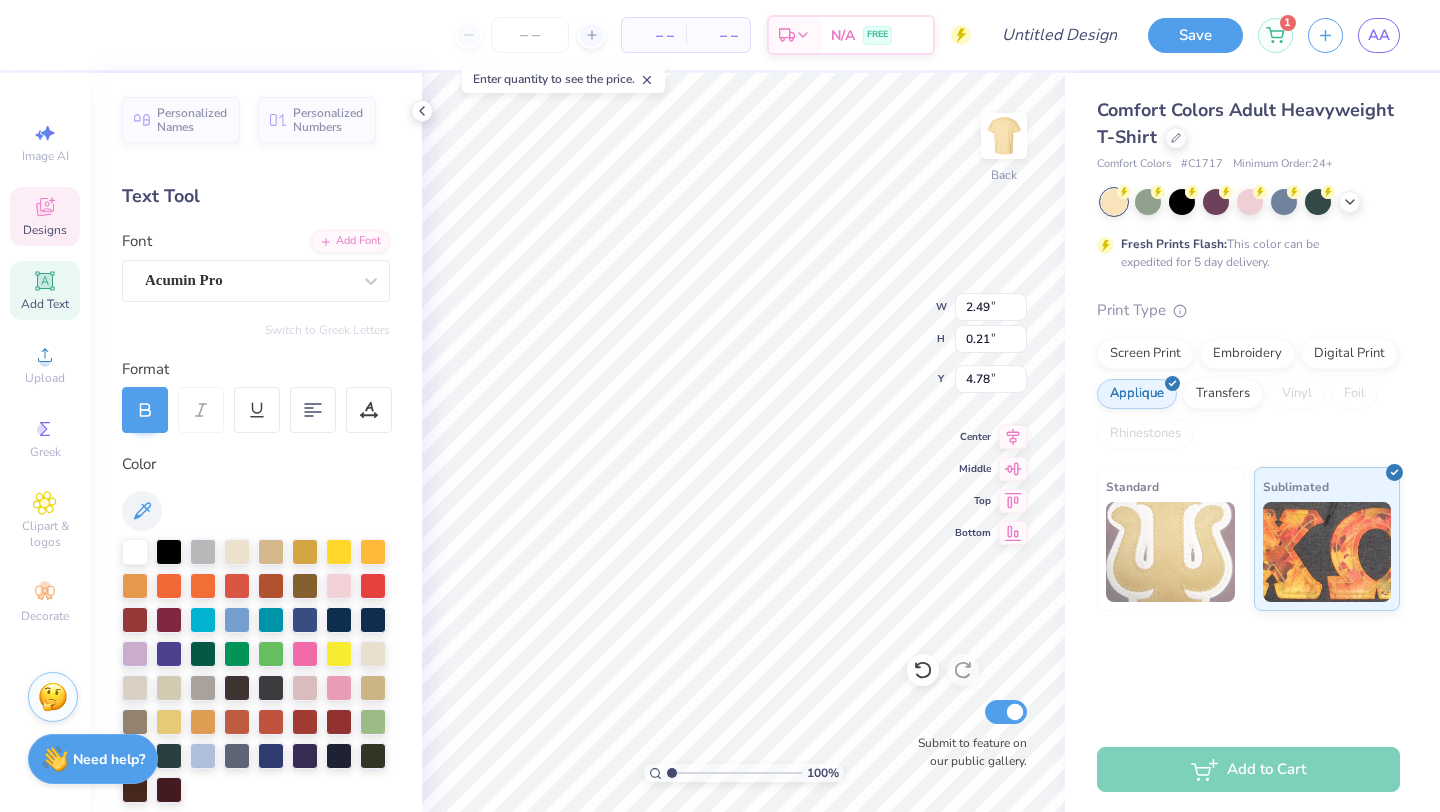 scroll, scrollTop: 0, scrollLeft: 3, axis: horizontal 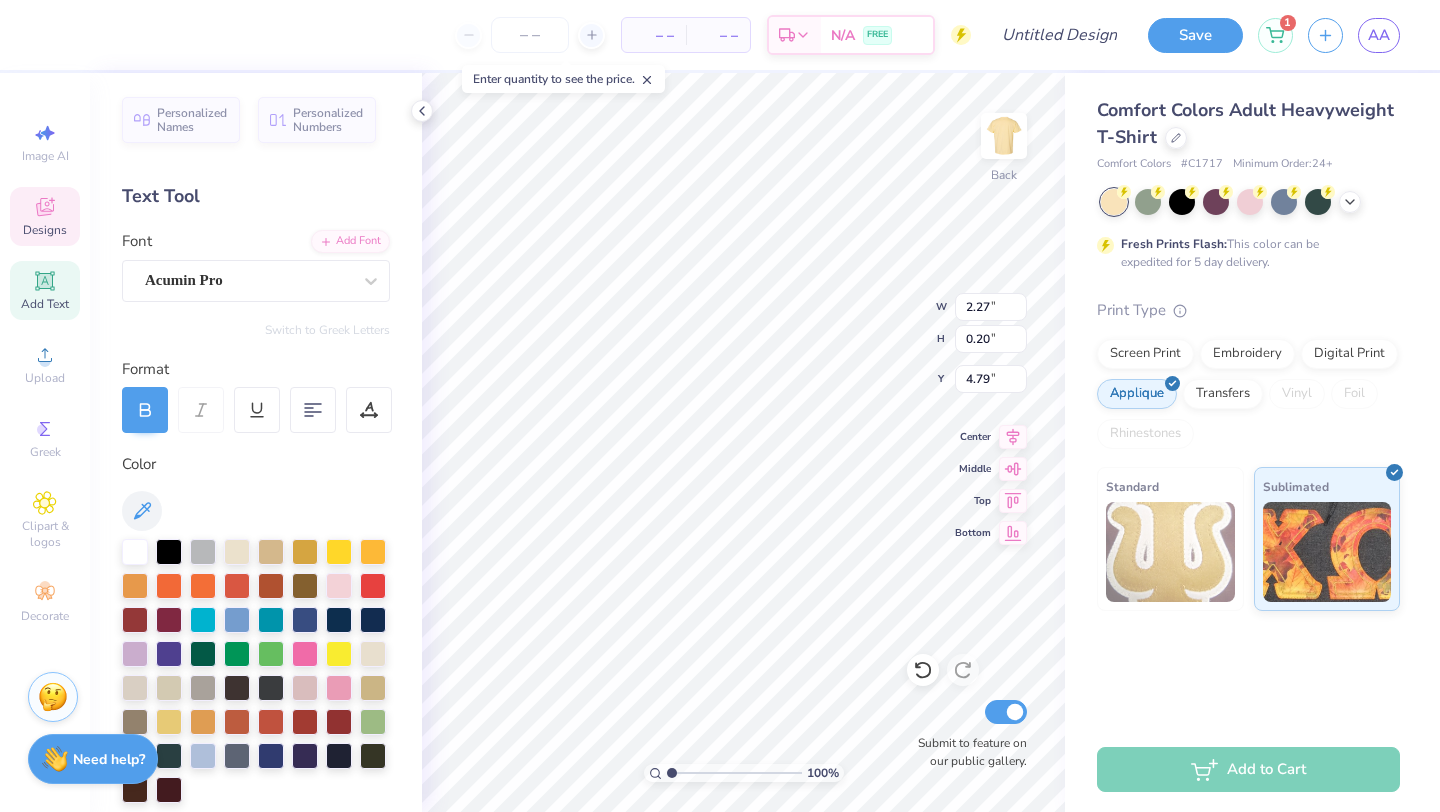 type on "3.39" 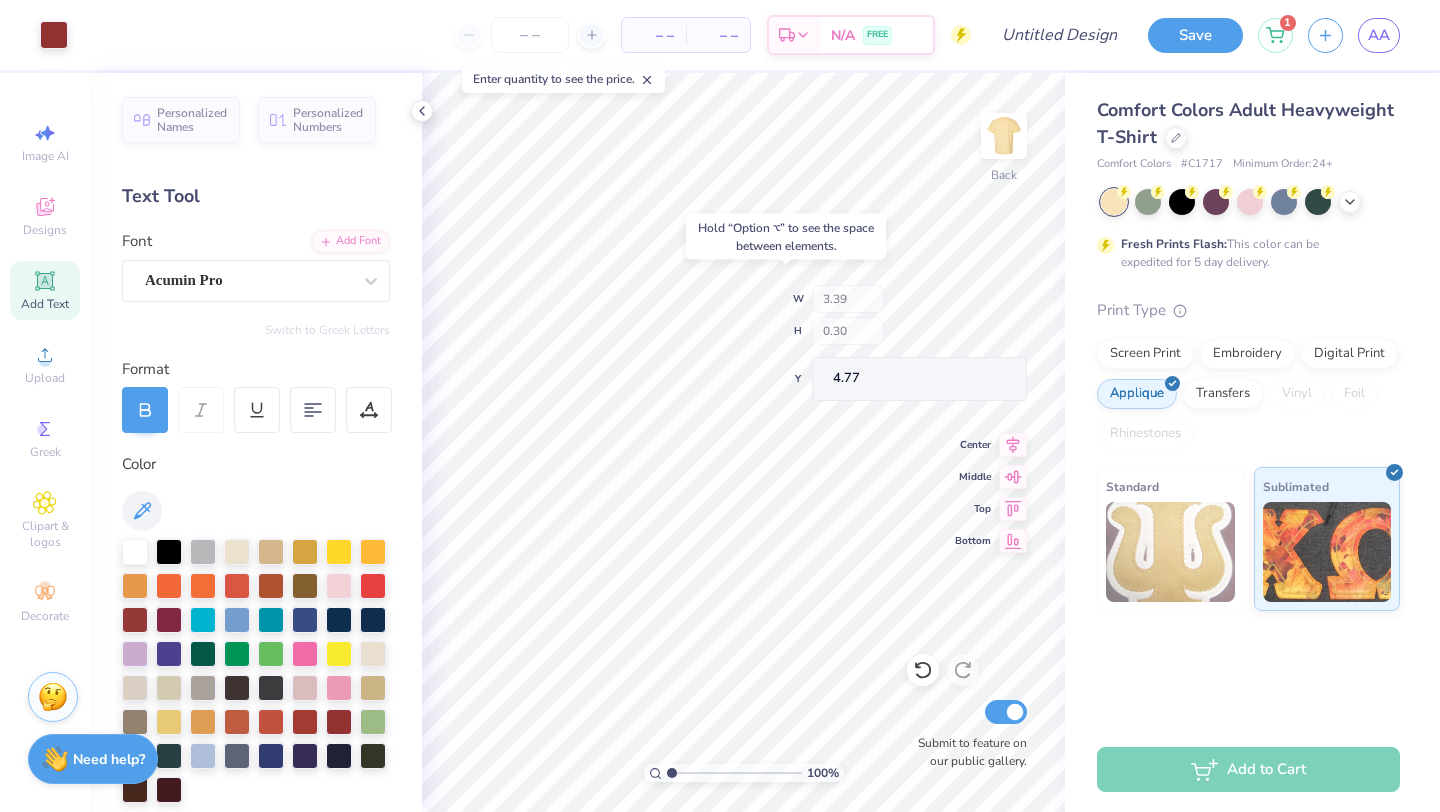 type on "4.77" 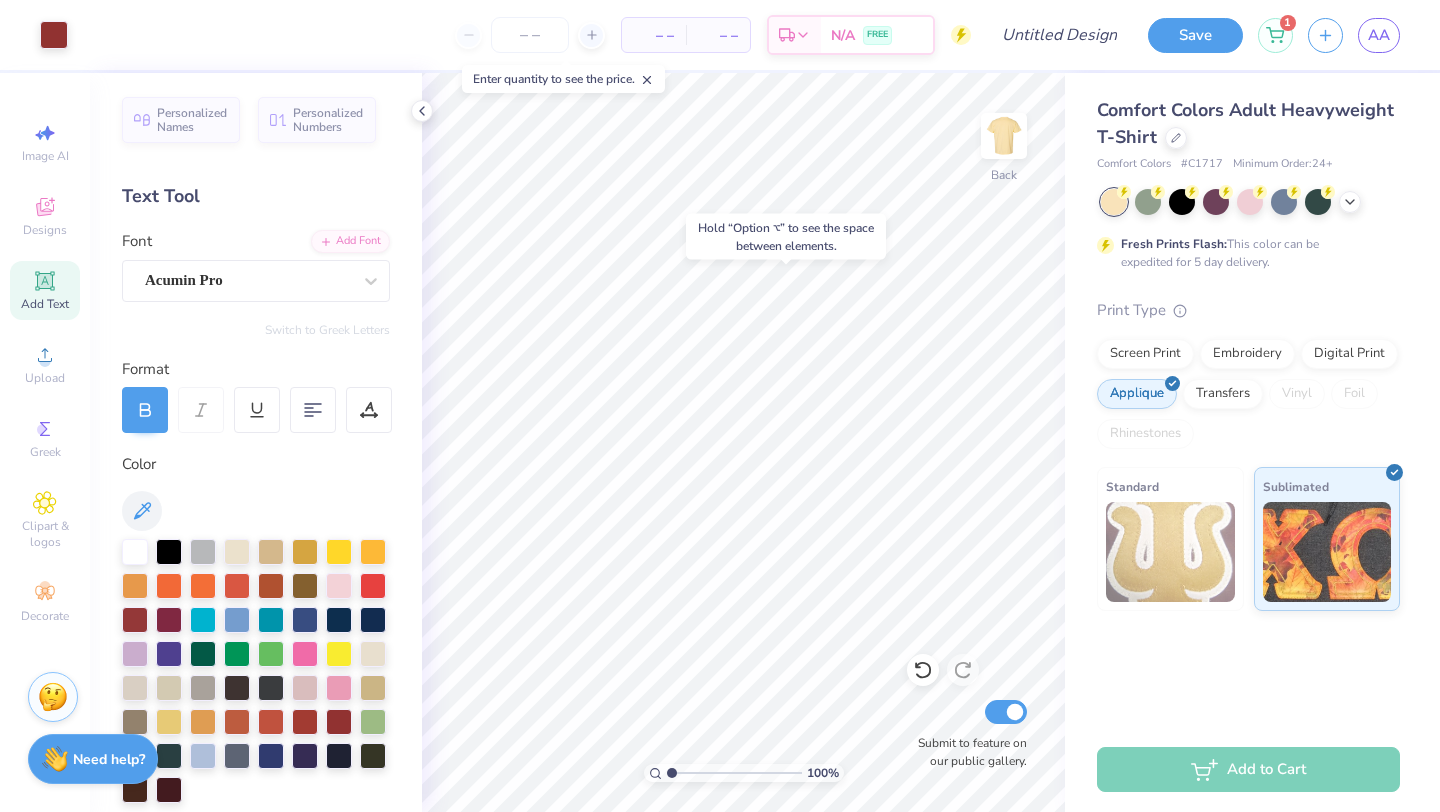 click on "Hold “Option ⌥” to see the space between elements." at bounding box center (786, 237) 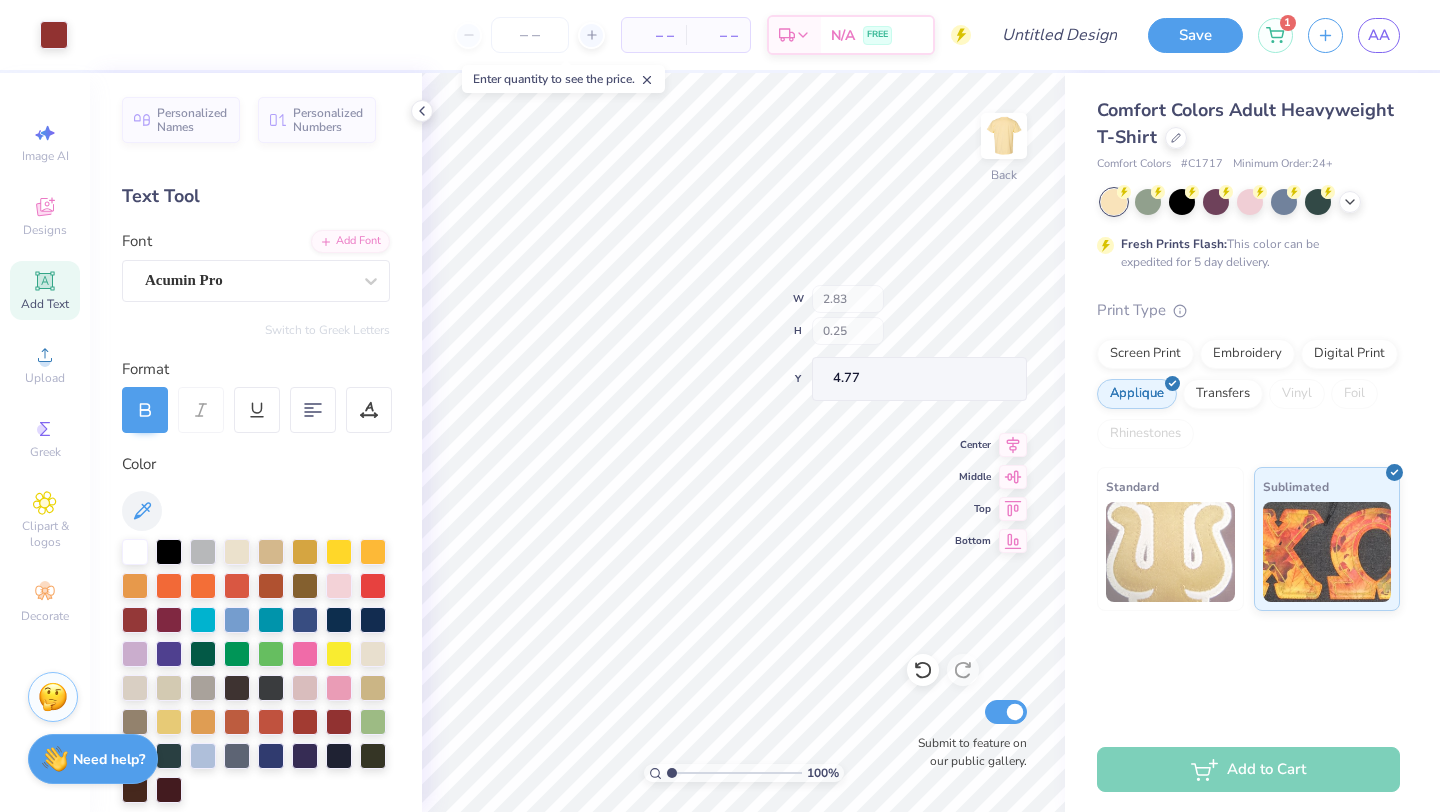 type on "2.83" 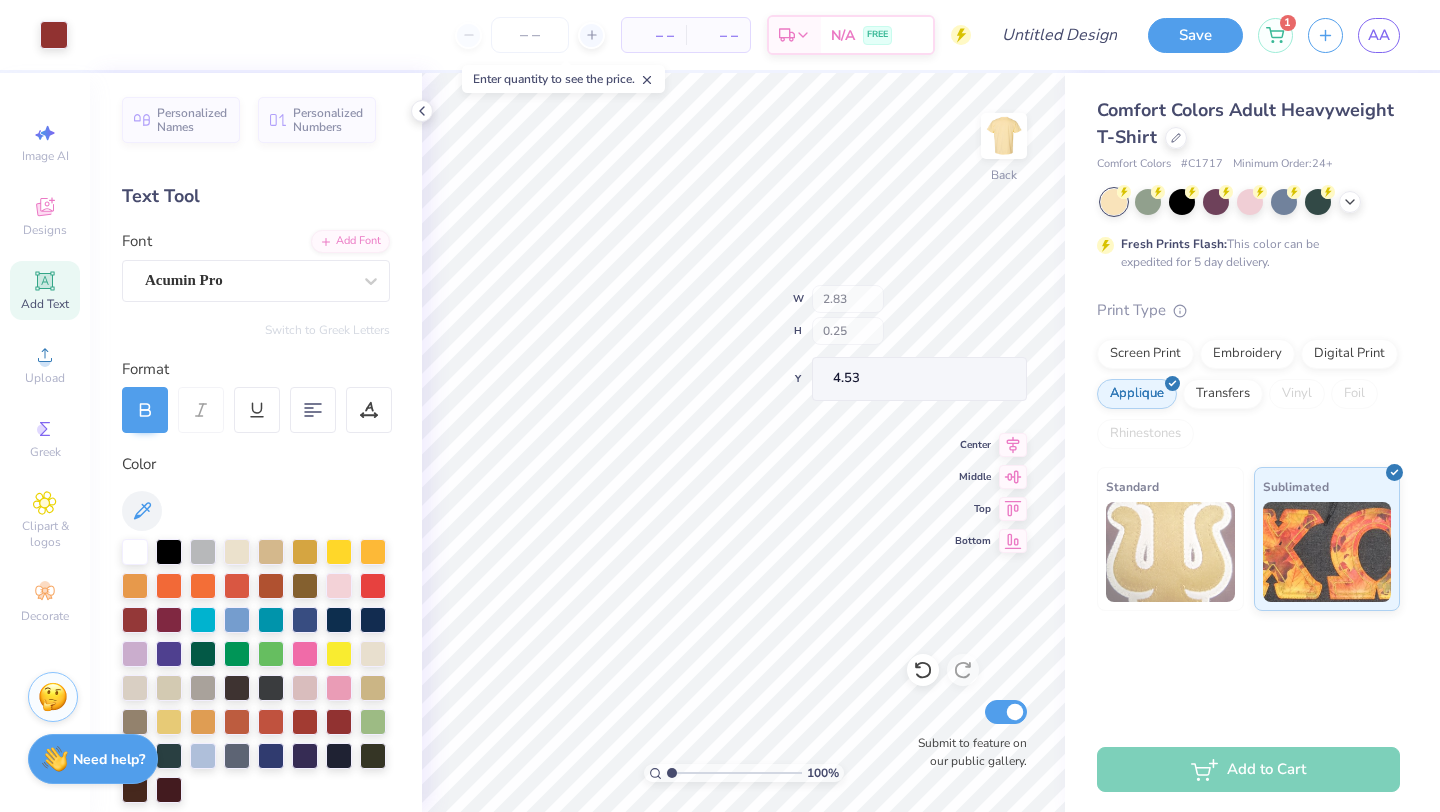 type on "4.53" 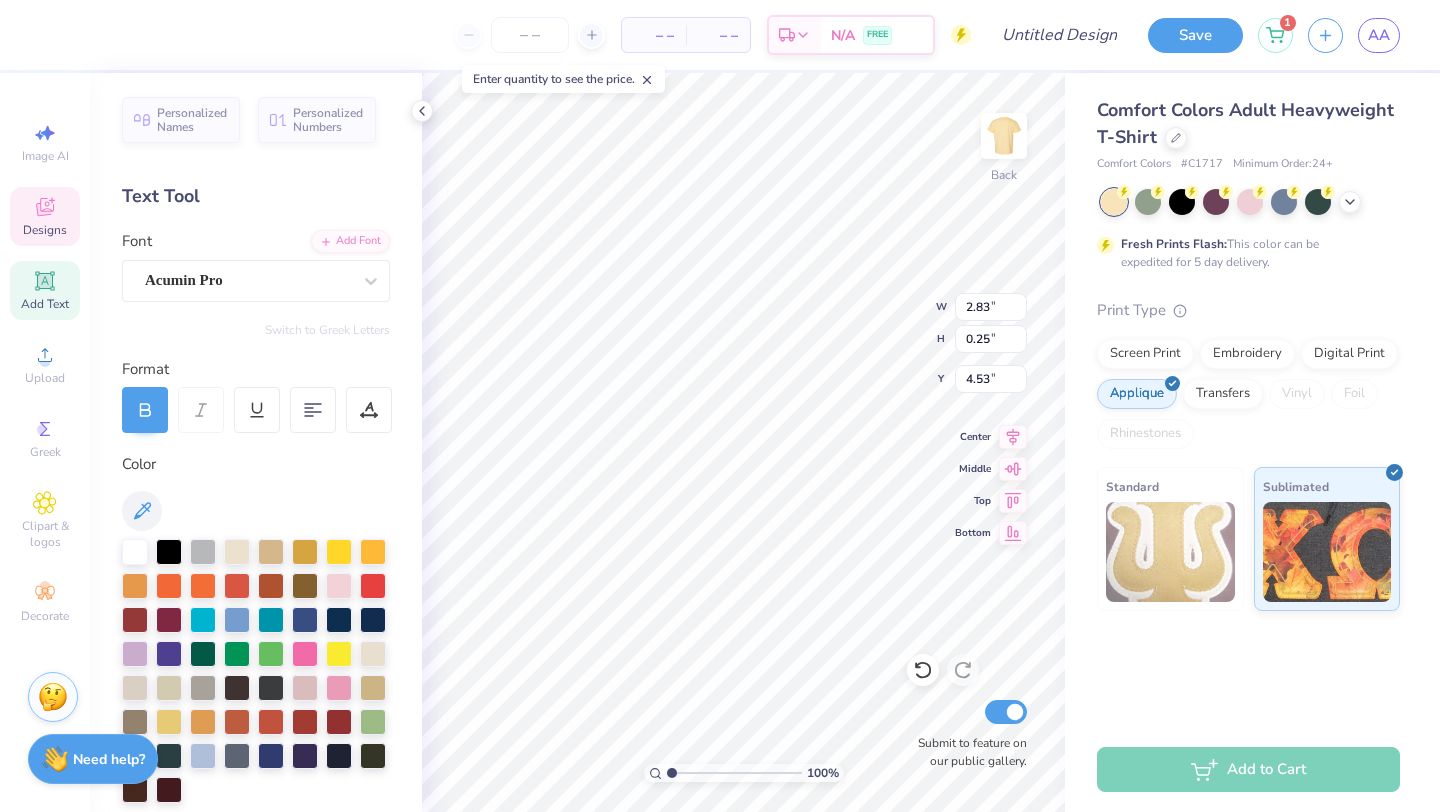 type on "4.77" 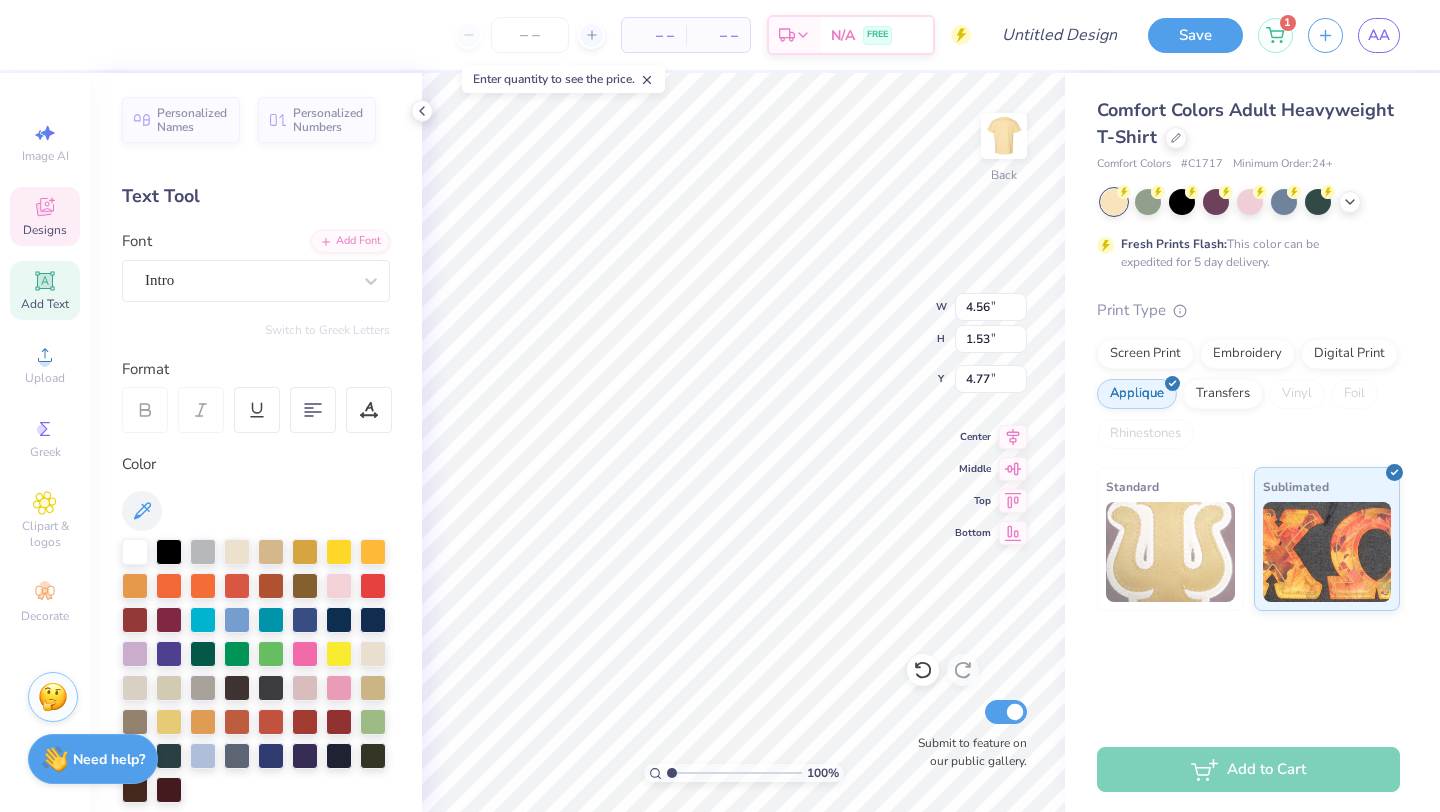 type on "4.56" 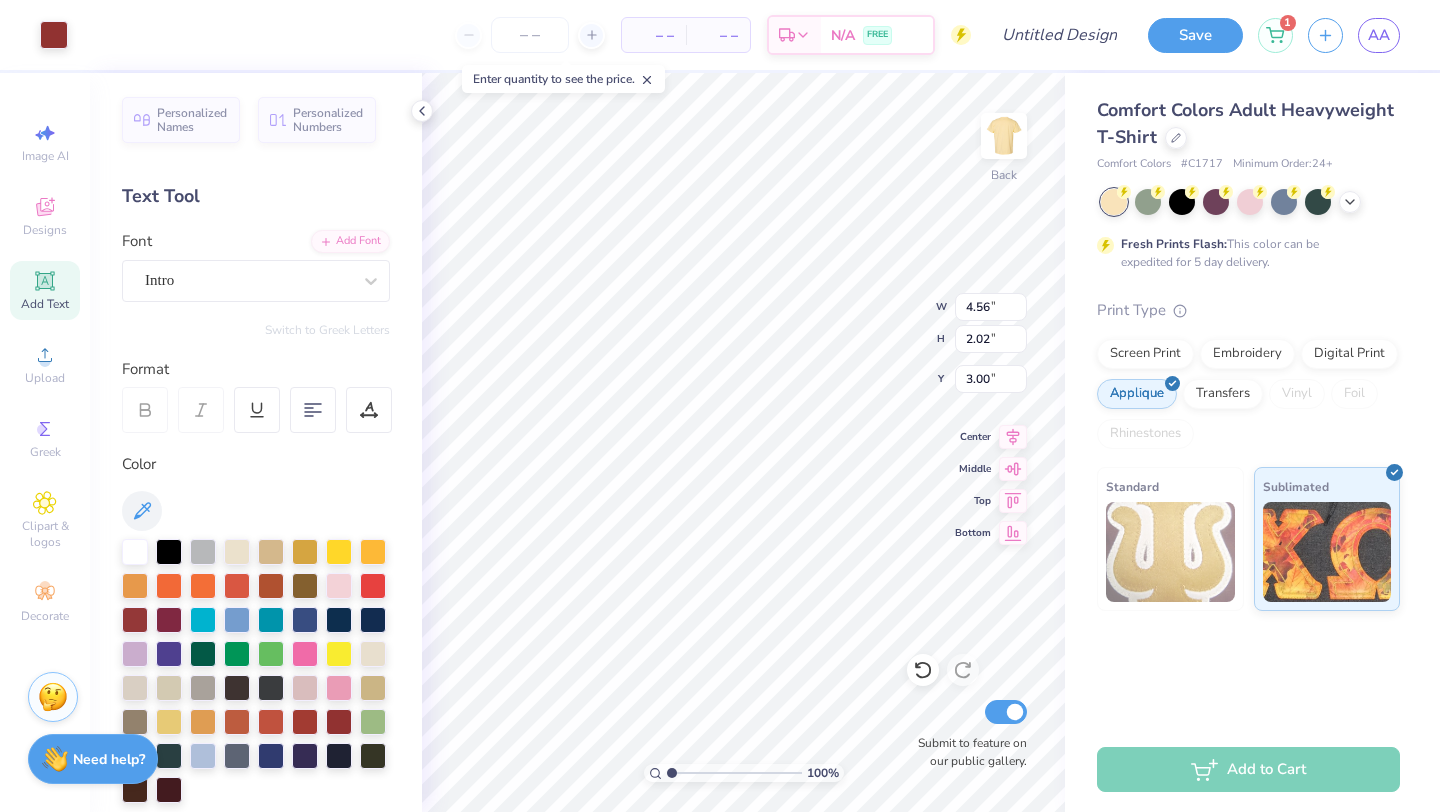 click on "Art colors – – Per Item – – Total Est.  Delivery N/A FREE Design Title Save 1 AA" at bounding box center (720, 35) 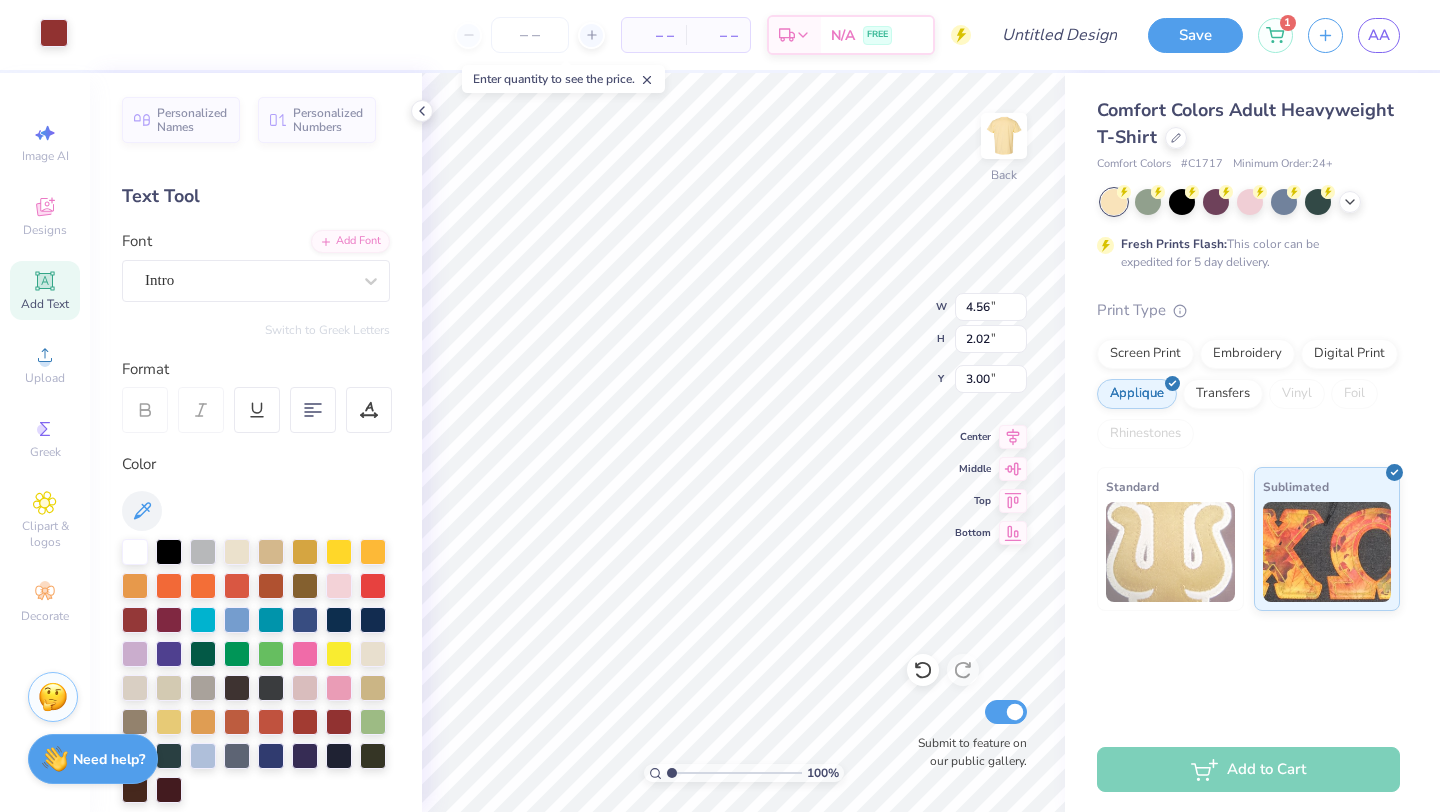 click at bounding box center [54, 33] 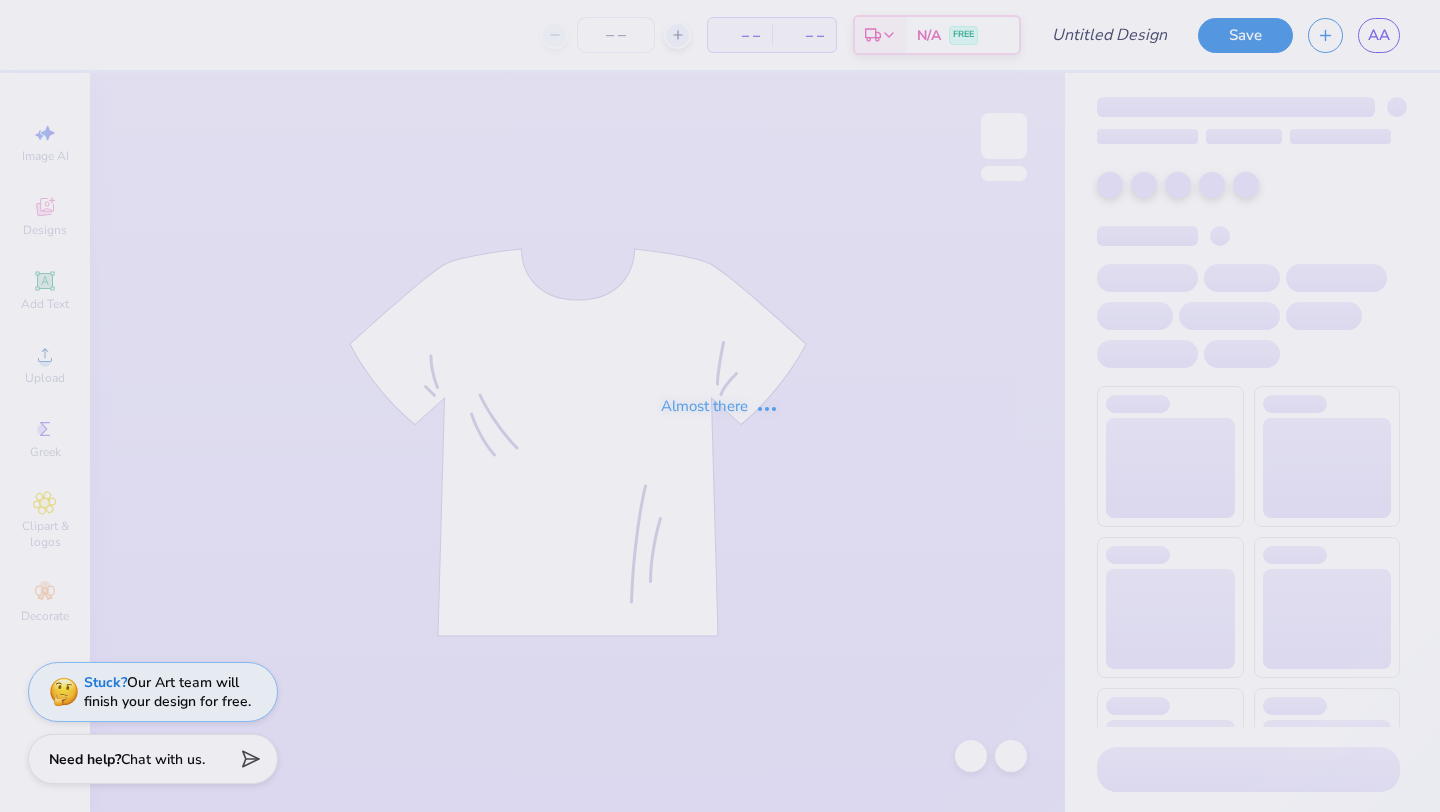 scroll, scrollTop: 0, scrollLeft: 0, axis: both 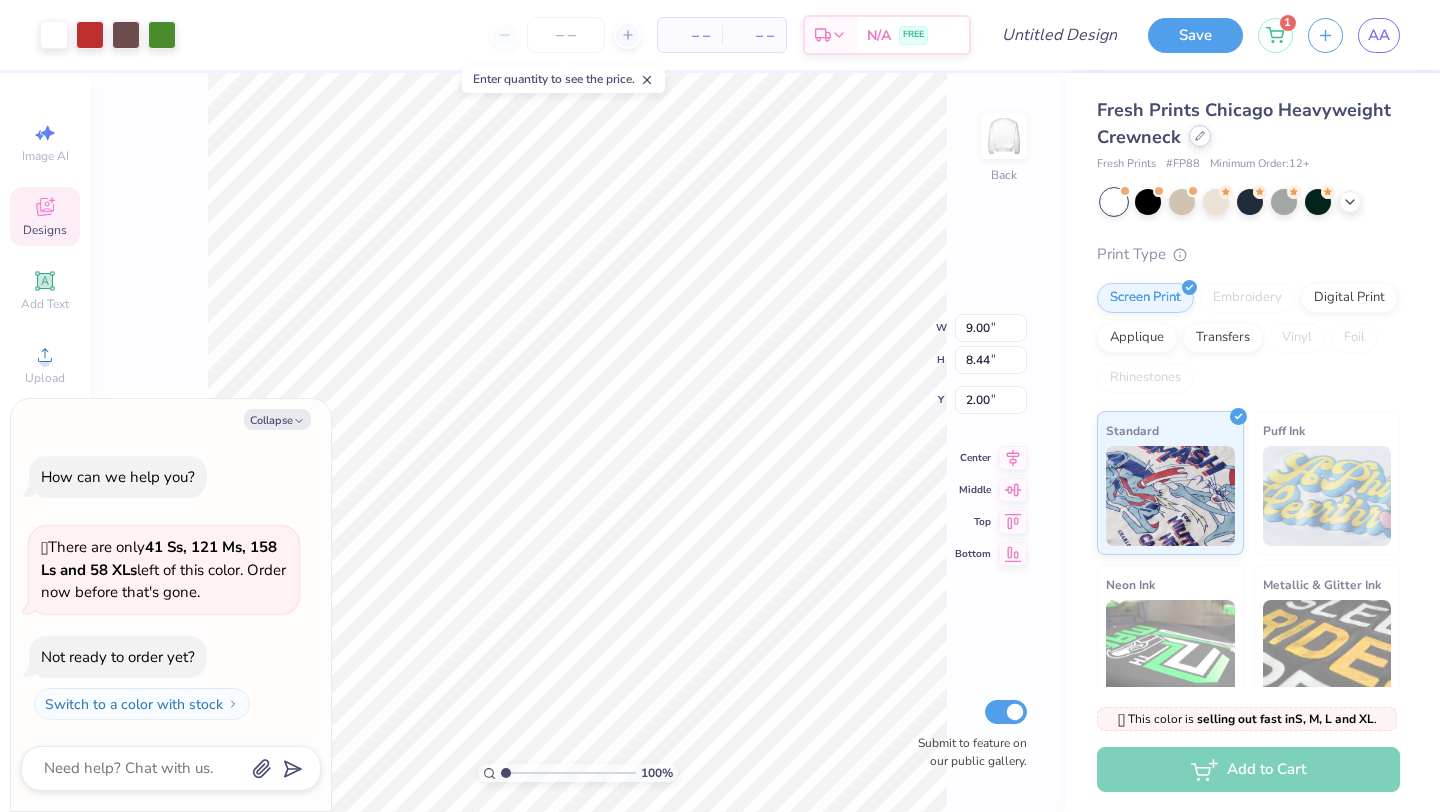 click at bounding box center (1200, 136) 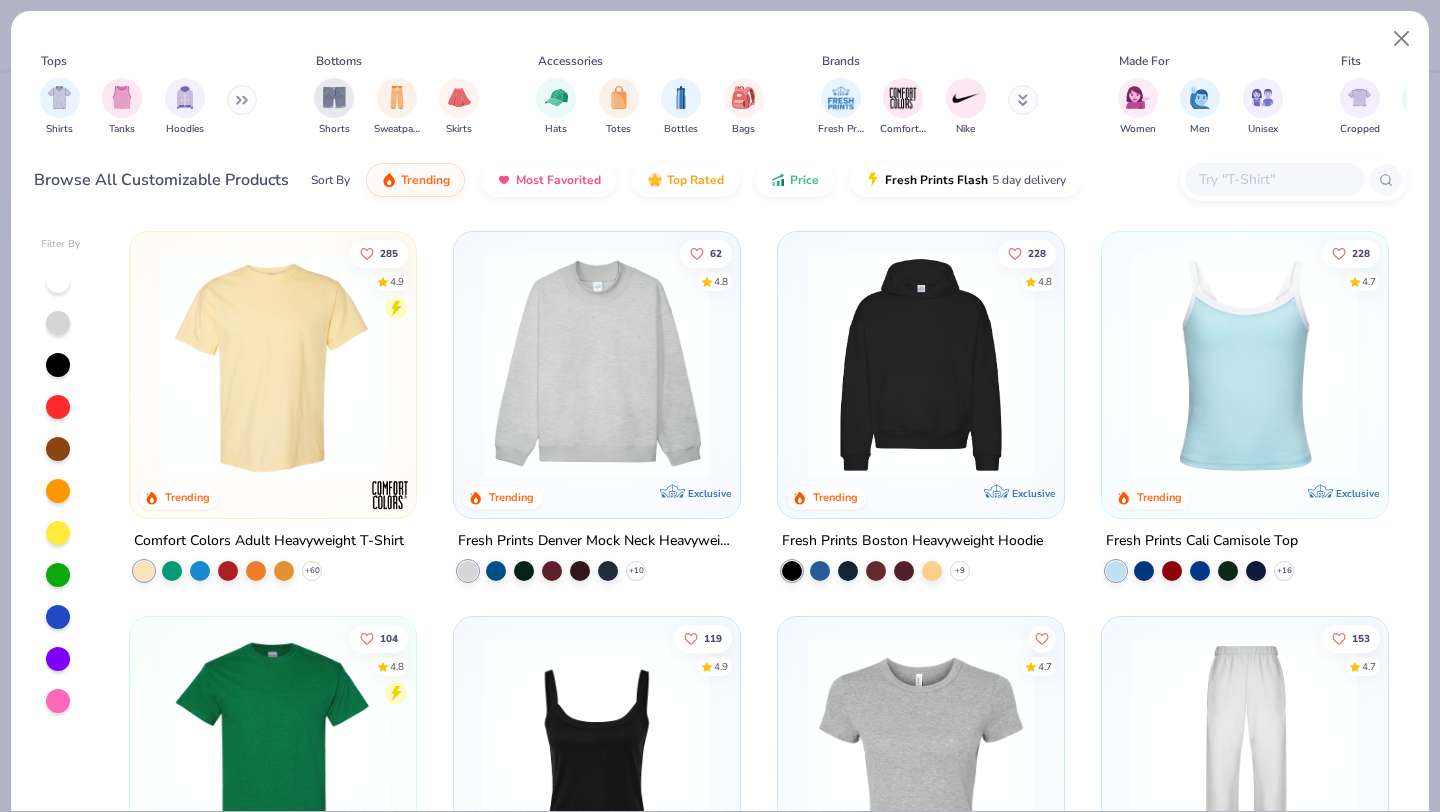 click at bounding box center (273, 365) 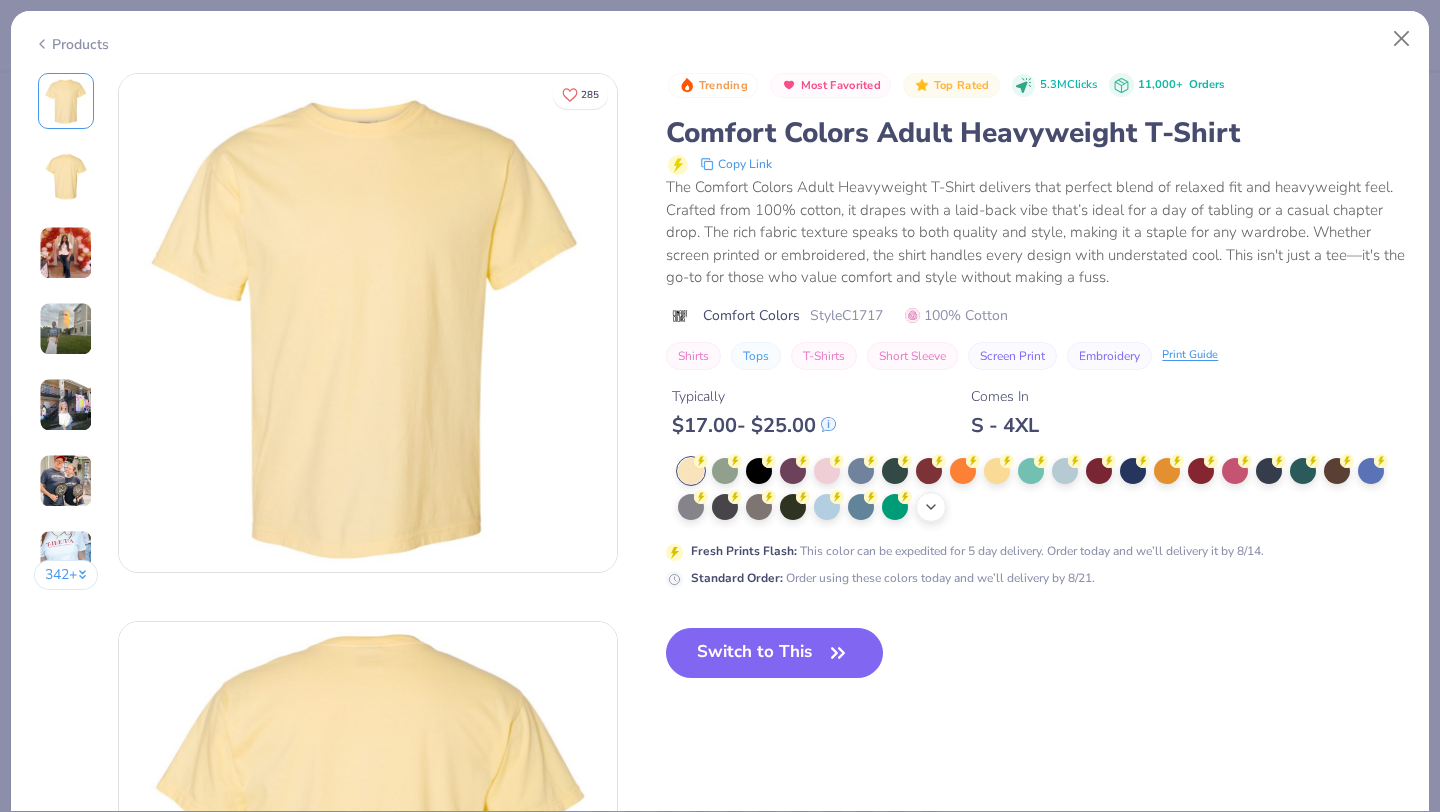 click 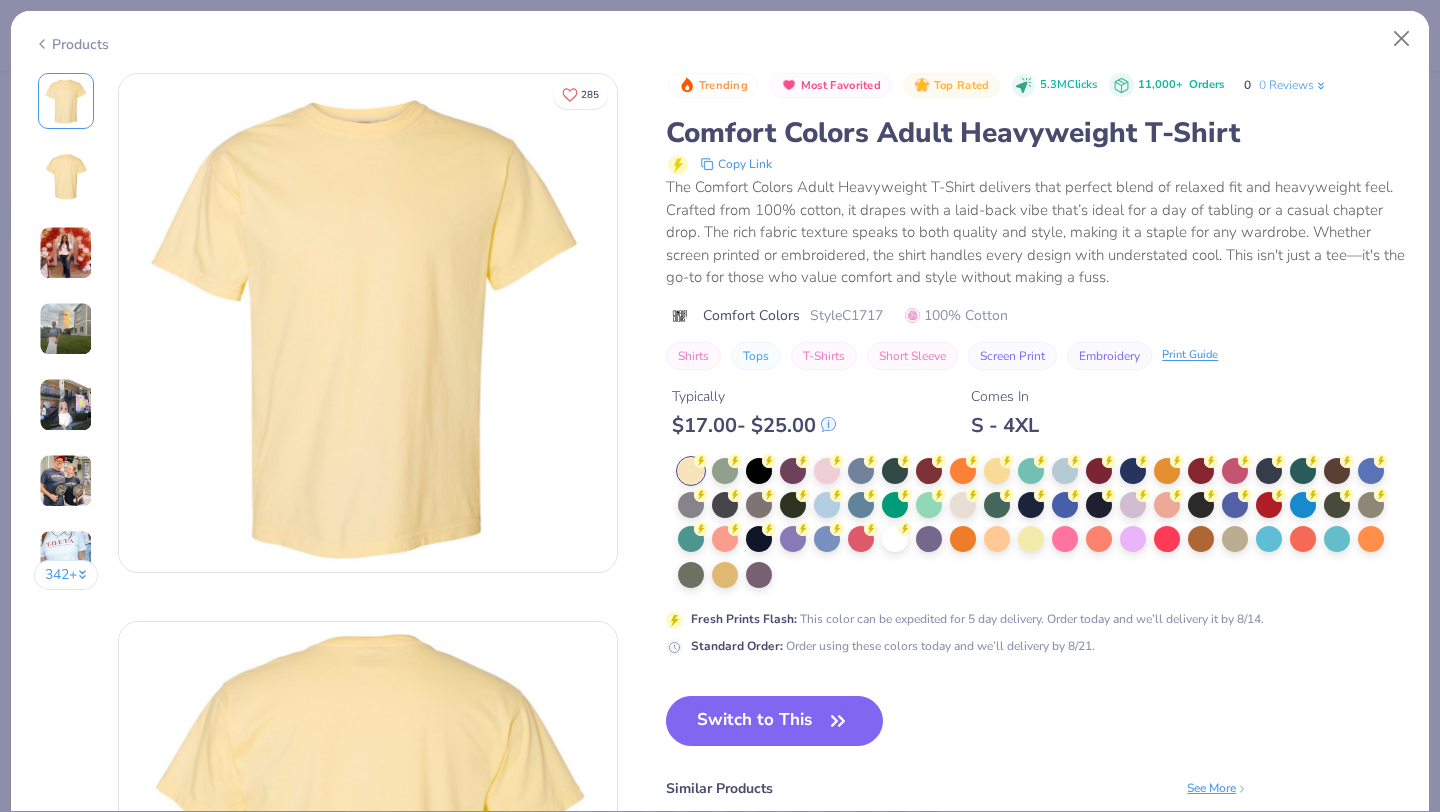 click at bounding box center [1042, 524] 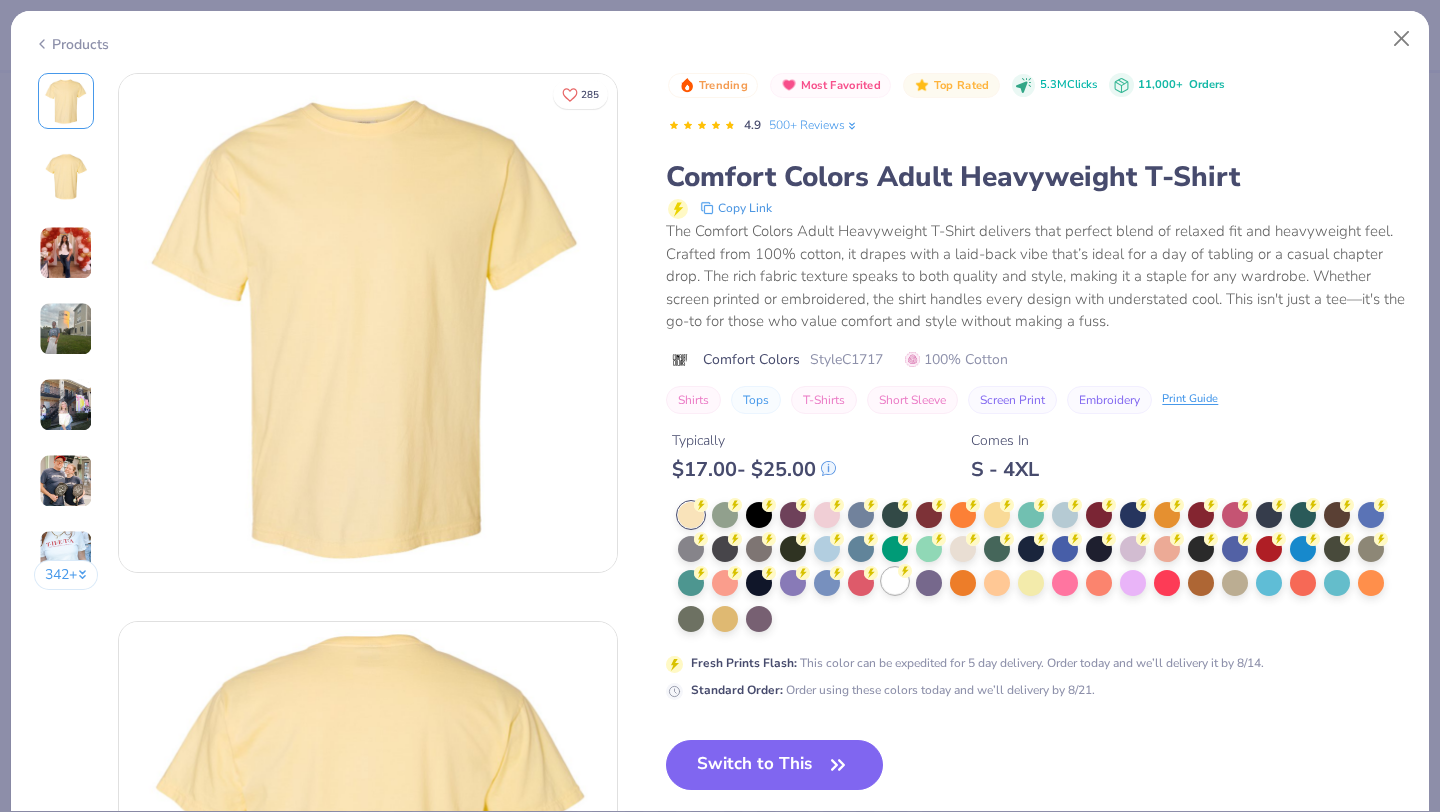 click at bounding box center (895, 581) 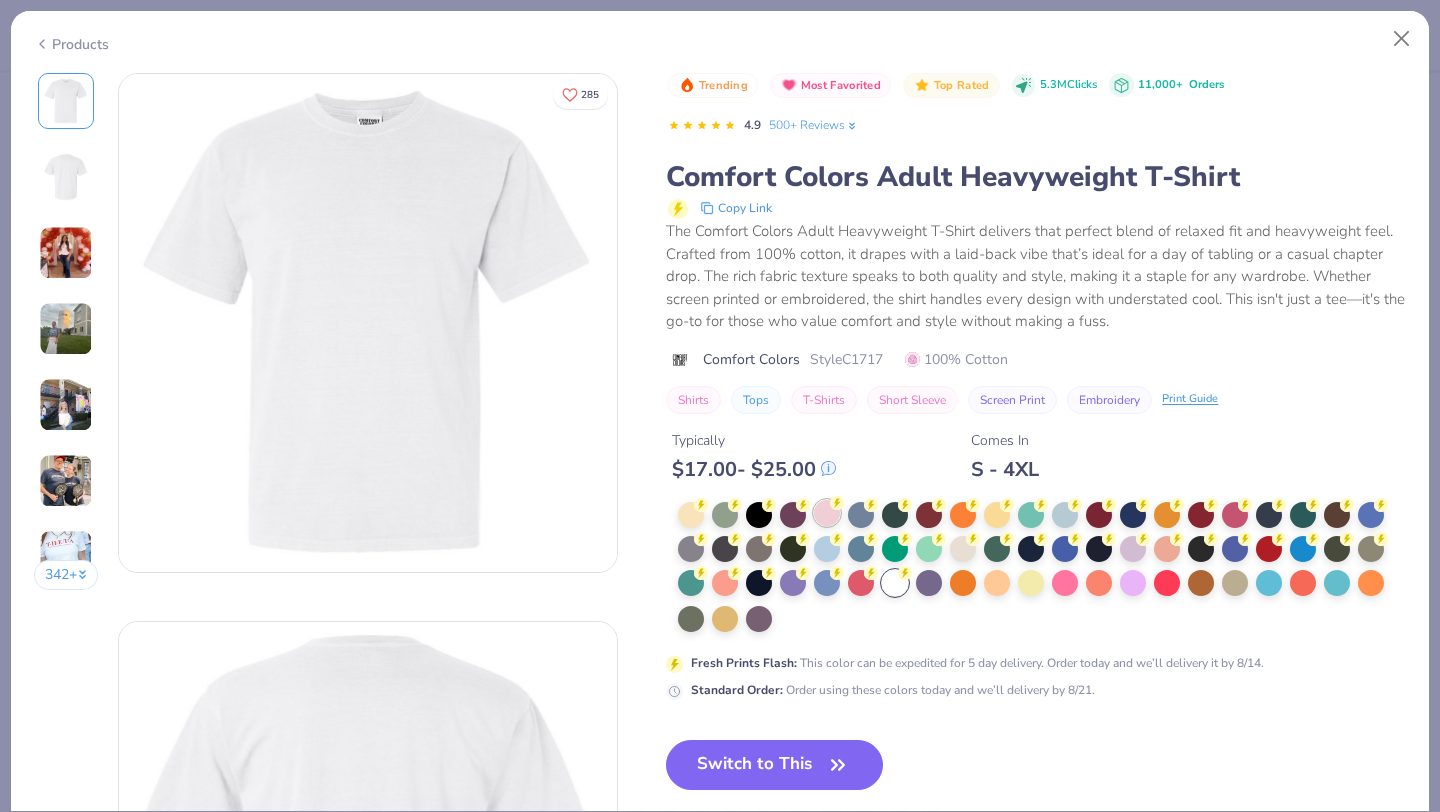 click at bounding box center (827, 513) 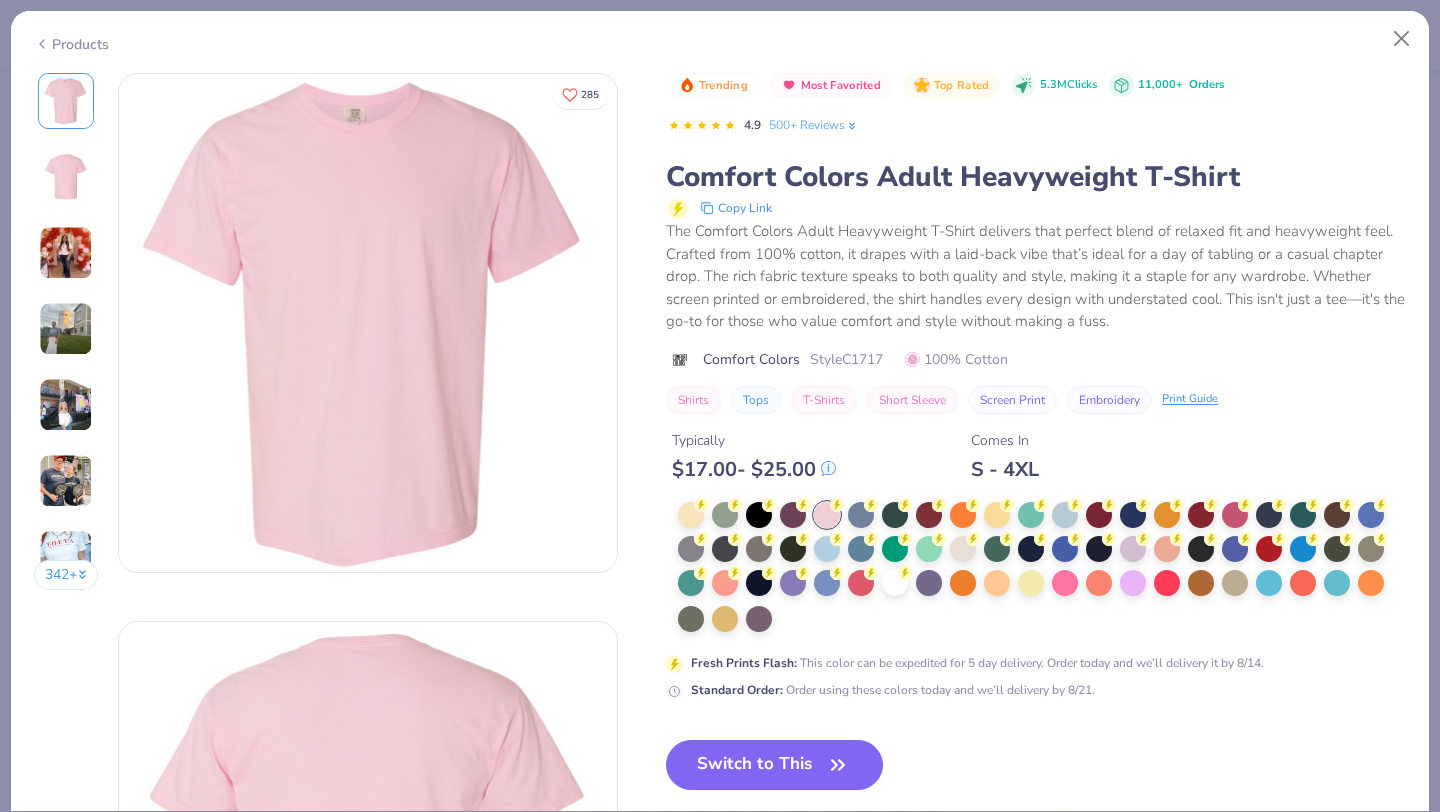 click at bounding box center [66, 253] 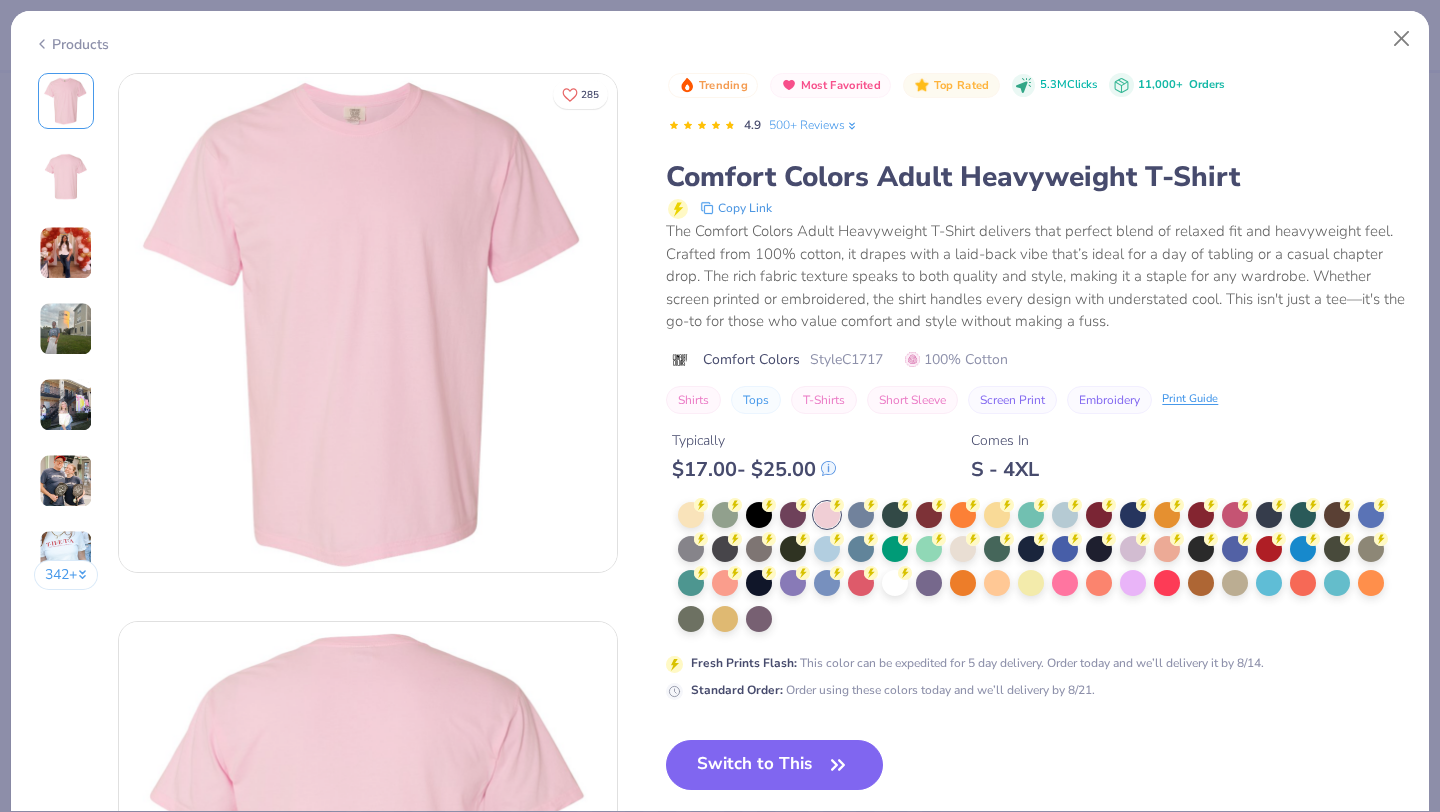 click at bounding box center [66, 329] 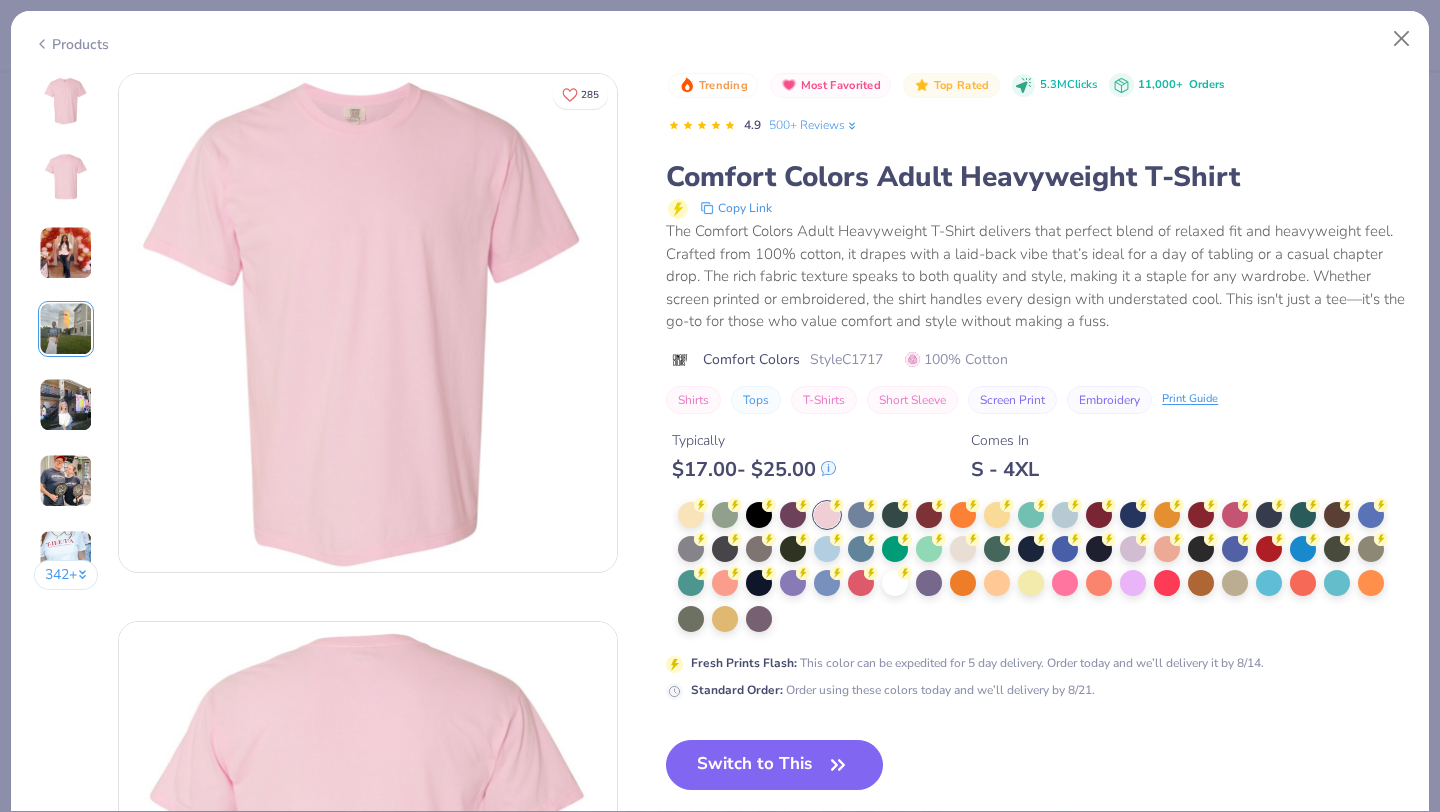 scroll, scrollTop: 1644, scrollLeft: 0, axis: vertical 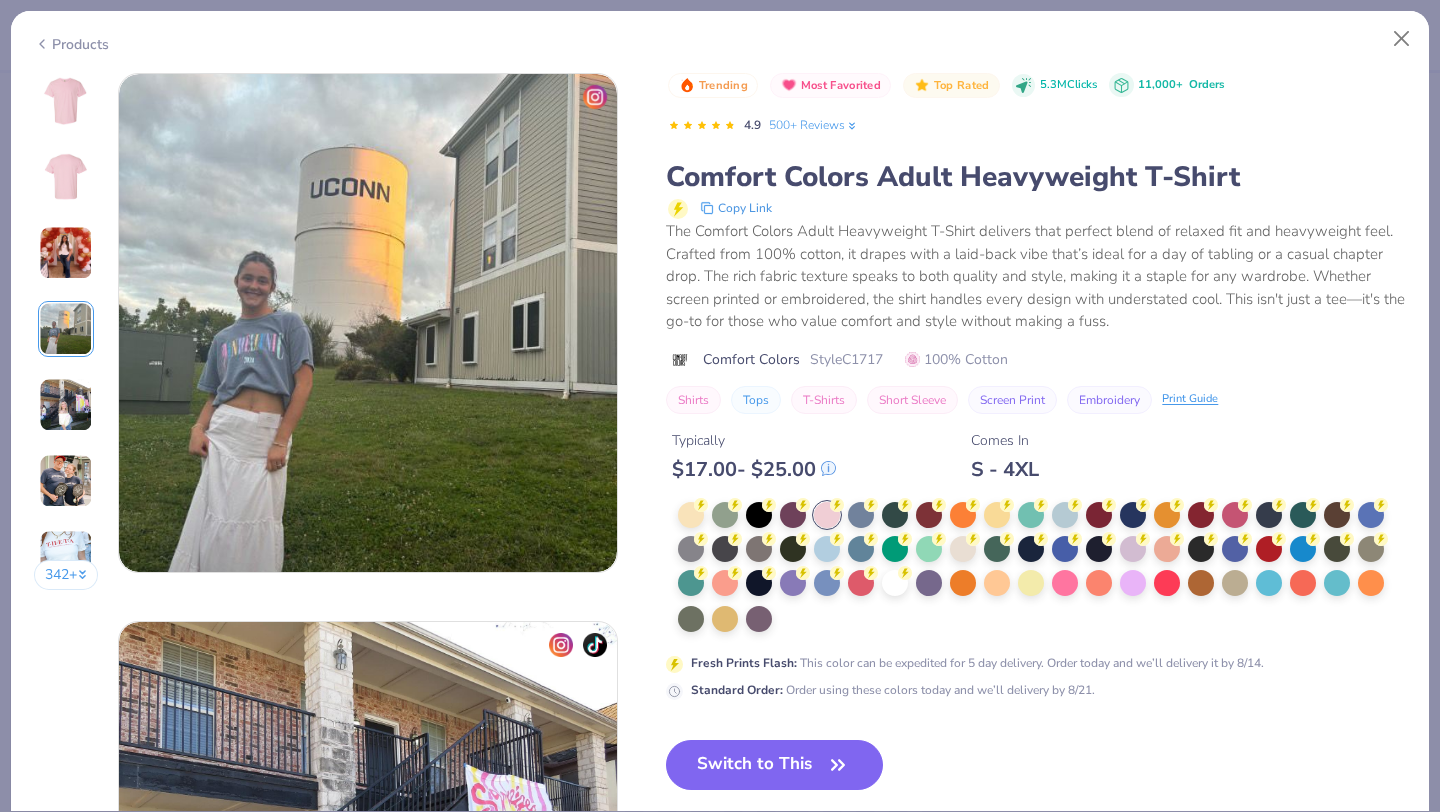 click at bounding box center [66, 405] 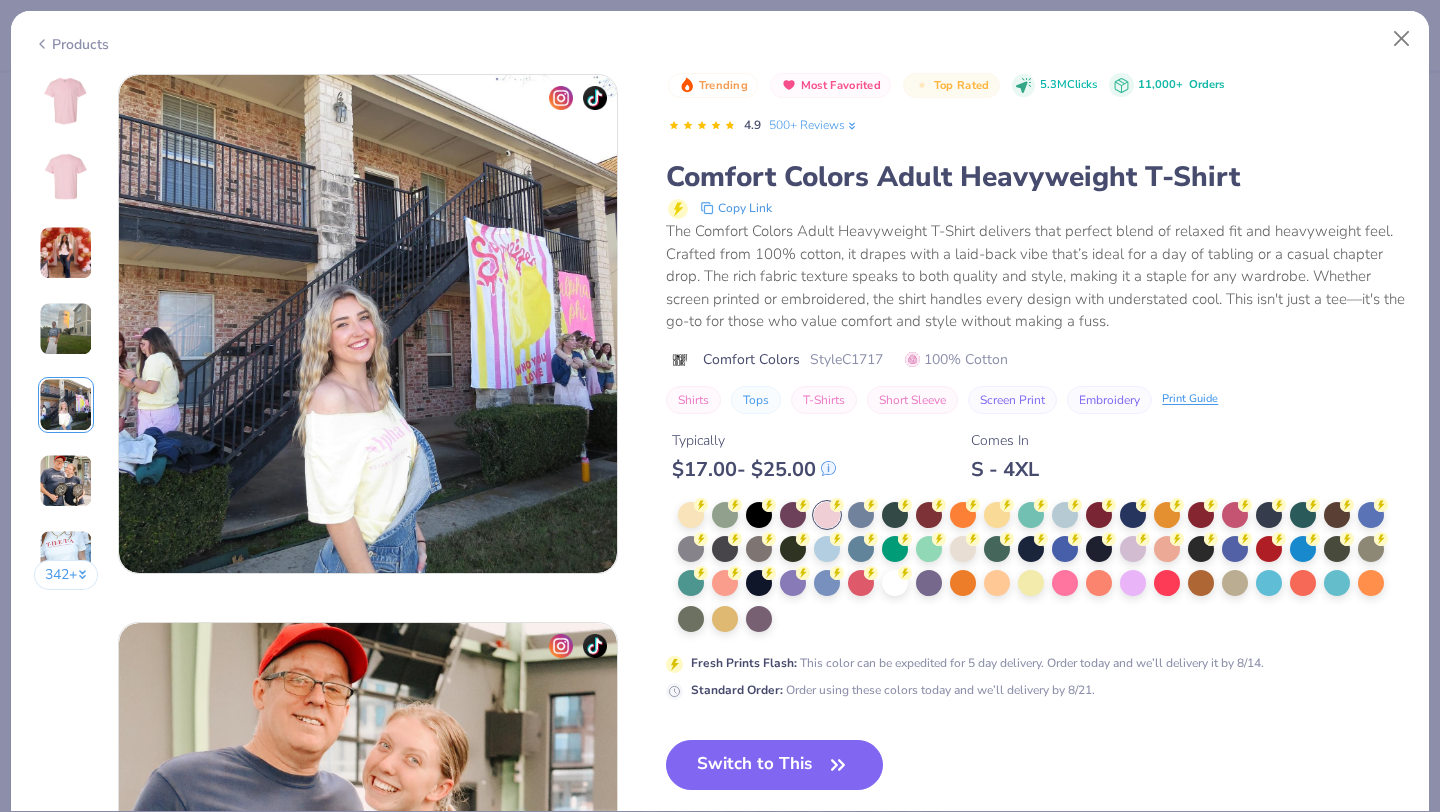 scroll, scrollTop: 2192, scrollLeft: 0, axis: vertical 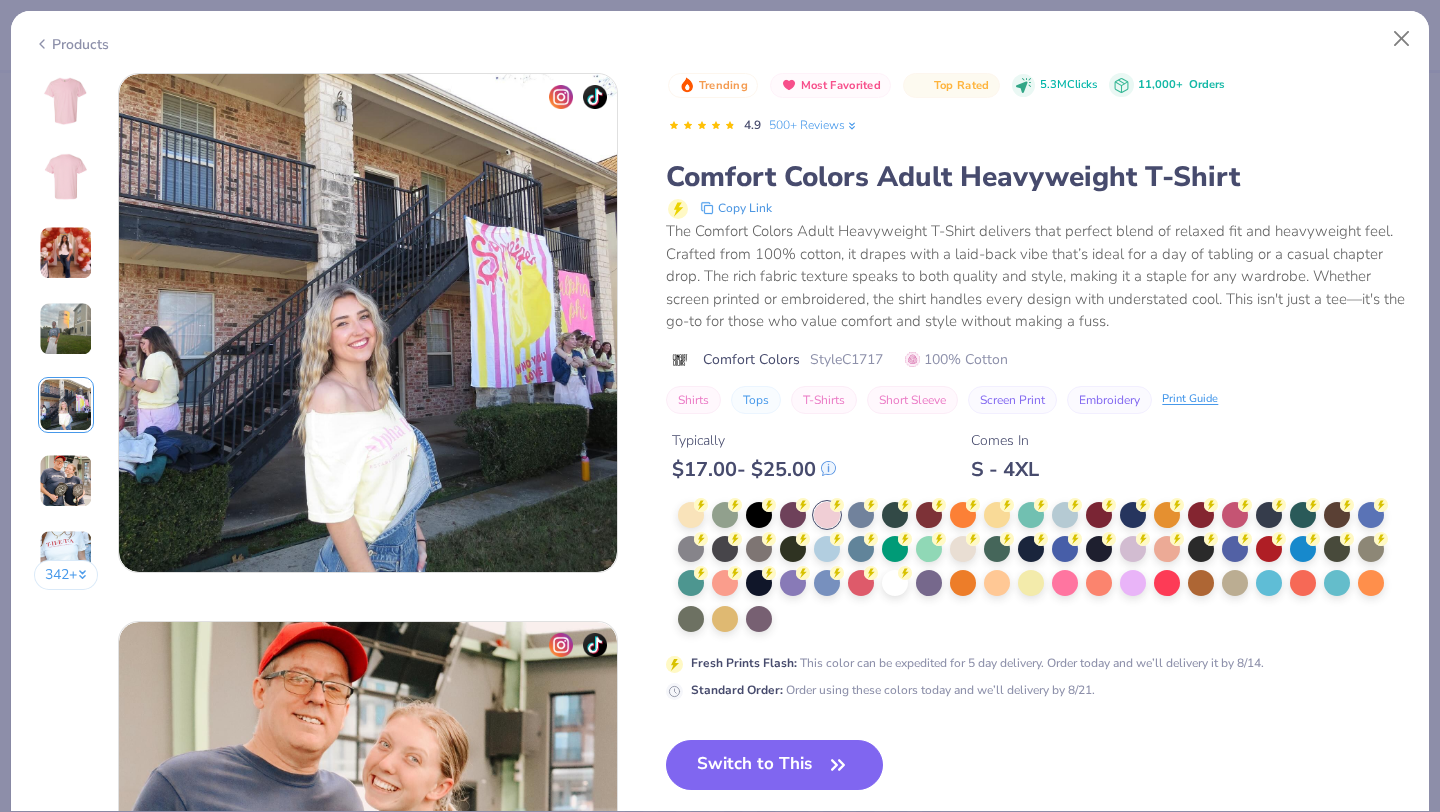 click at bounding box center [66, 481] 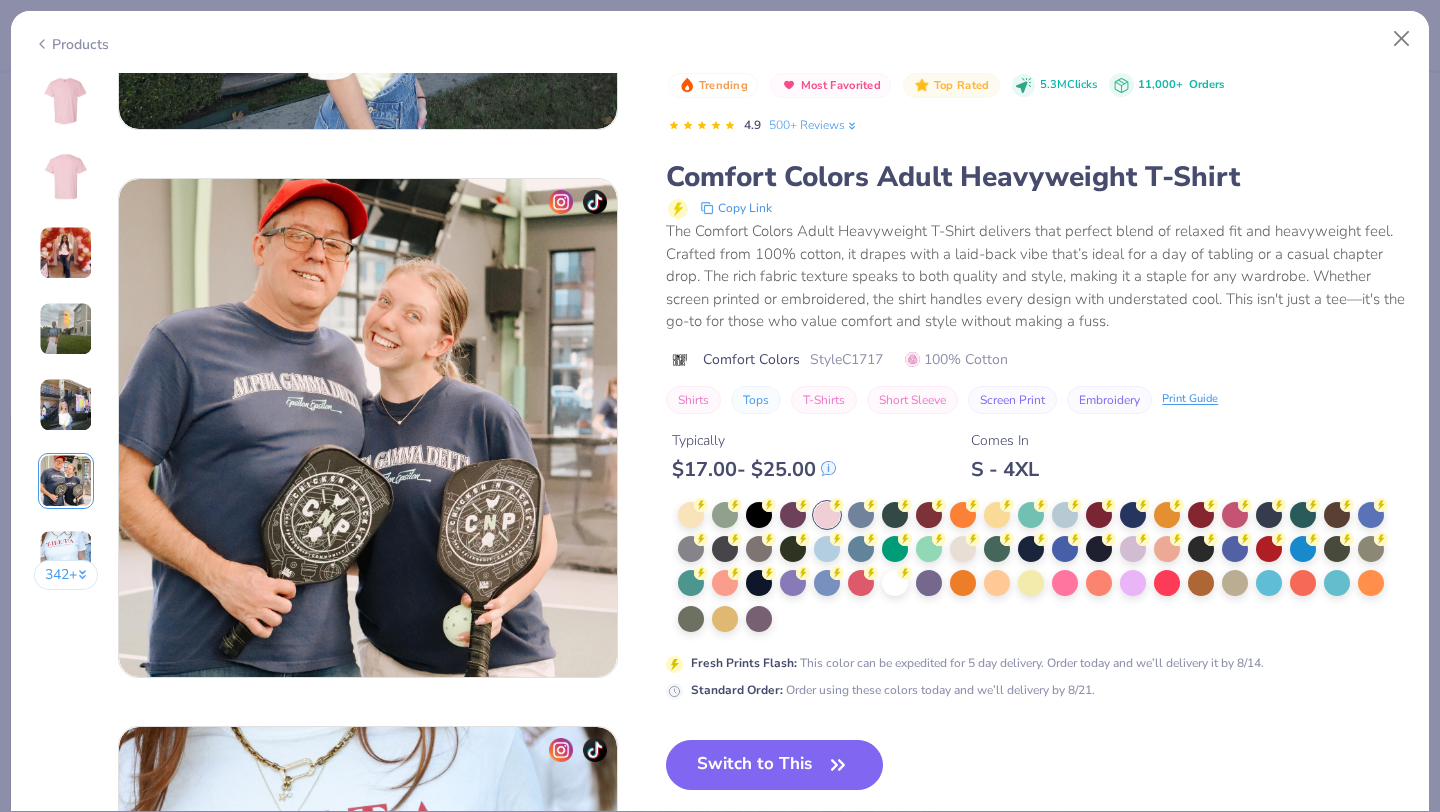 scroll, scrollTop: 2740, scrollLeft: 0, axis: vertical 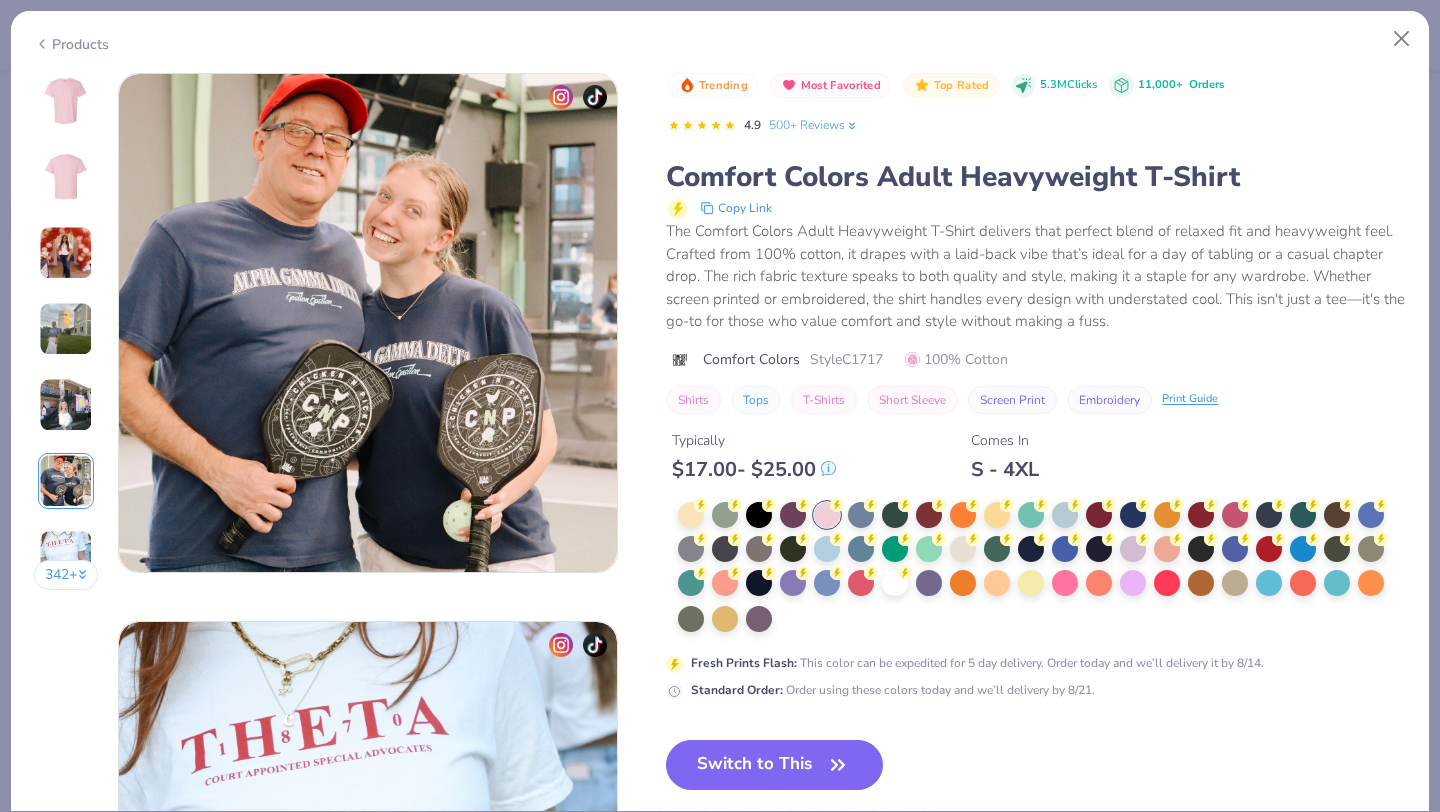 click at bounding box center (66, 557) 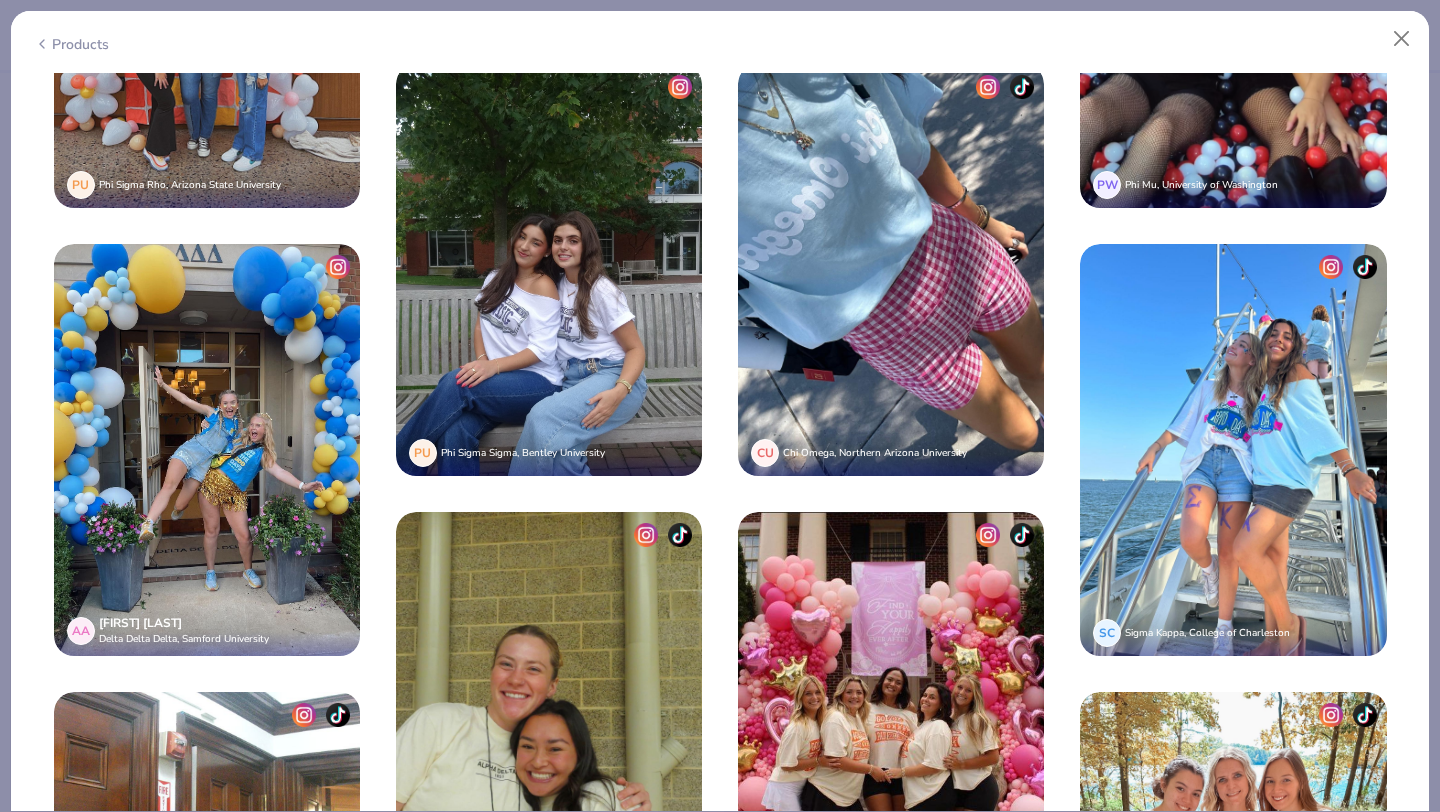scroll, scrollTop: 4035, scrollLeft: 0, axis: vertical 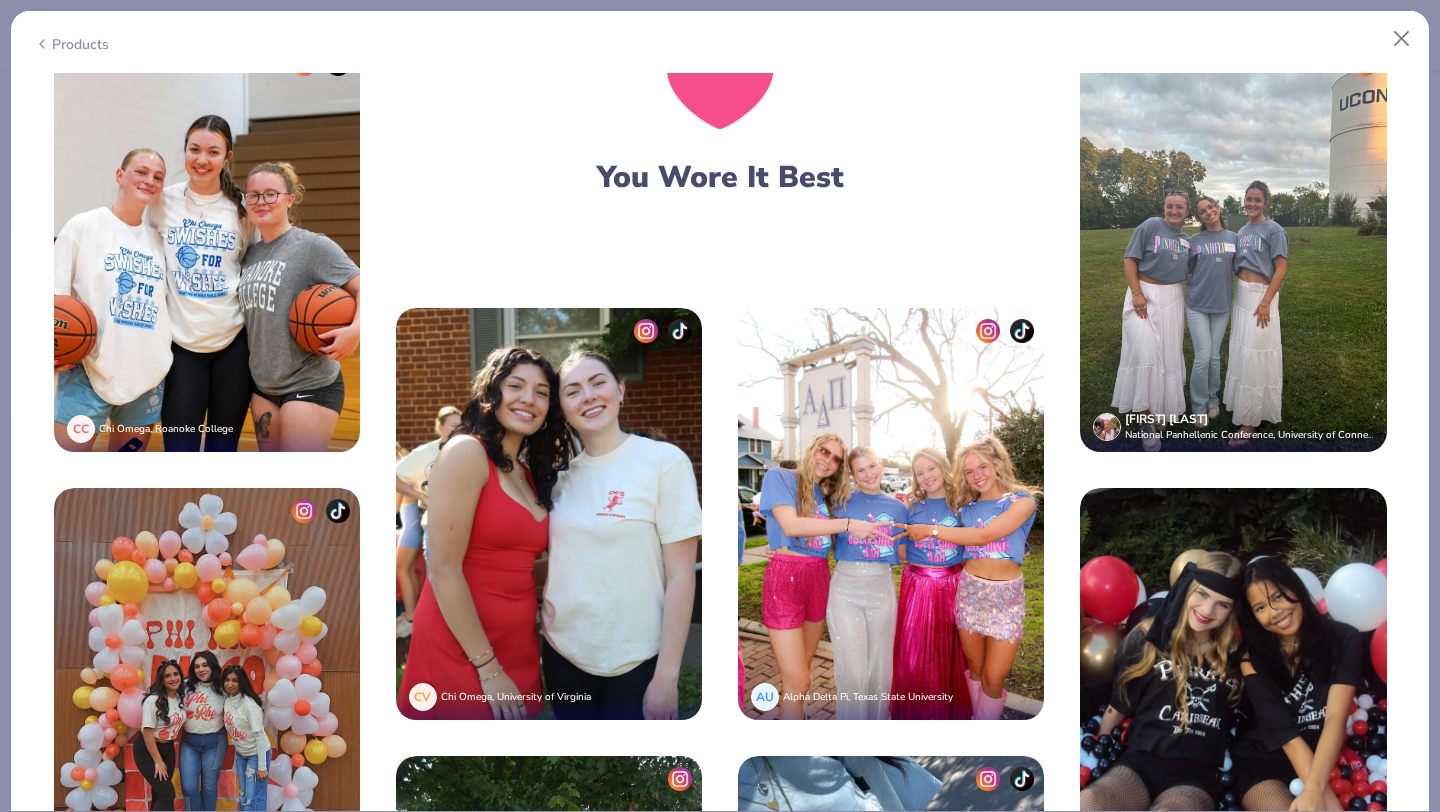 click at bounding box center (1233, 247) 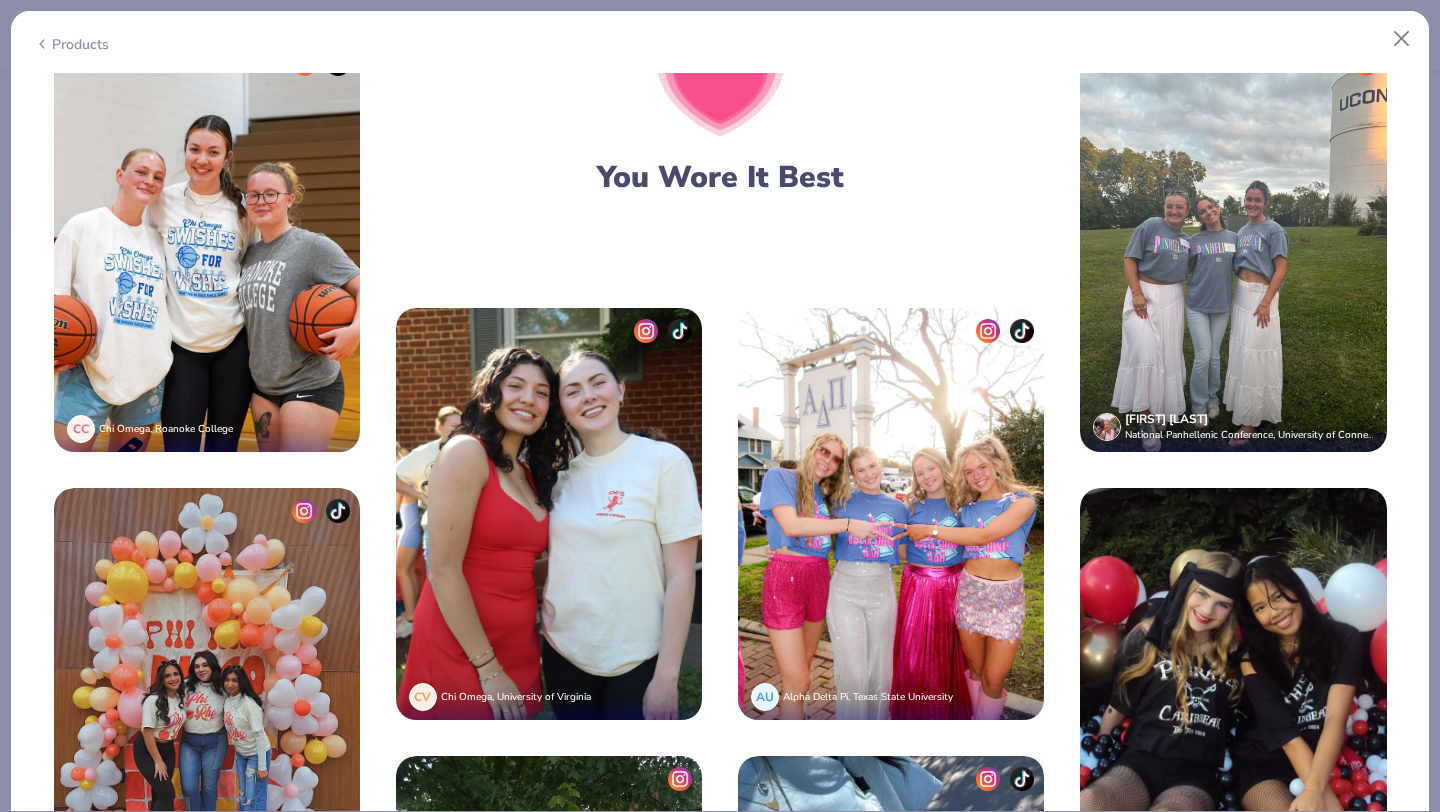 click at bounding box center [1233, 247] 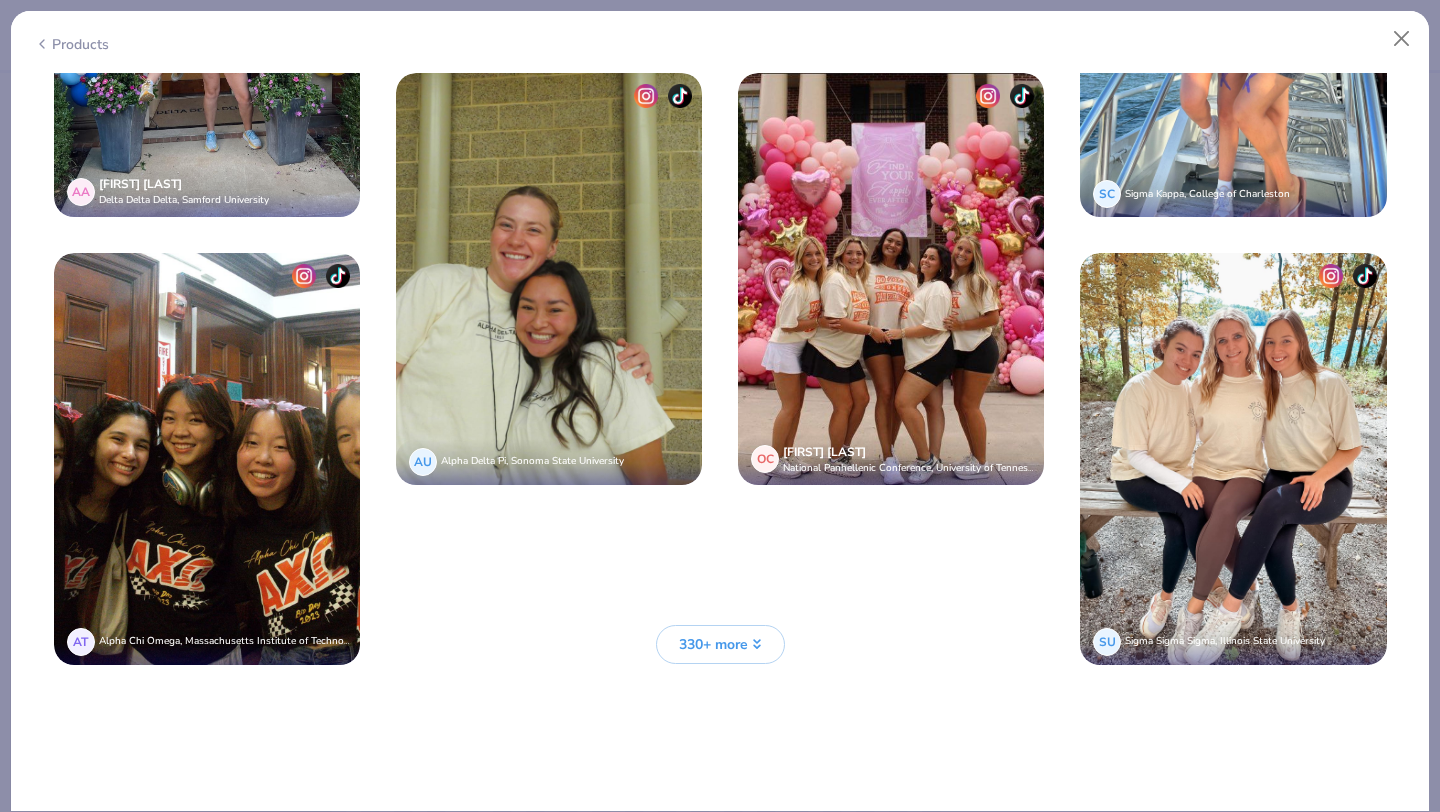 scroll, scrollTop: 2882, scrollLeft: 0, axis: vertical 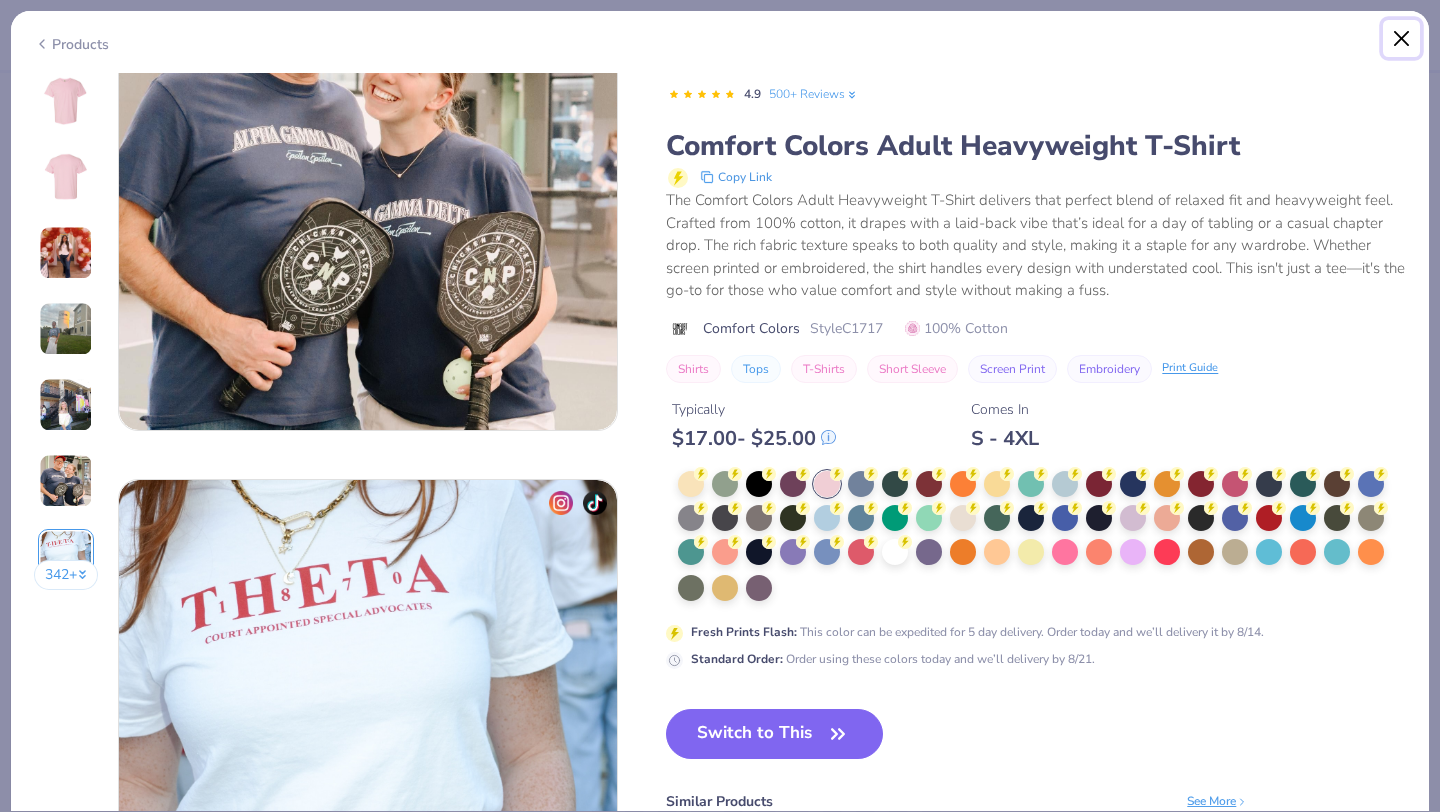 click at bounding box center [1402, 39] 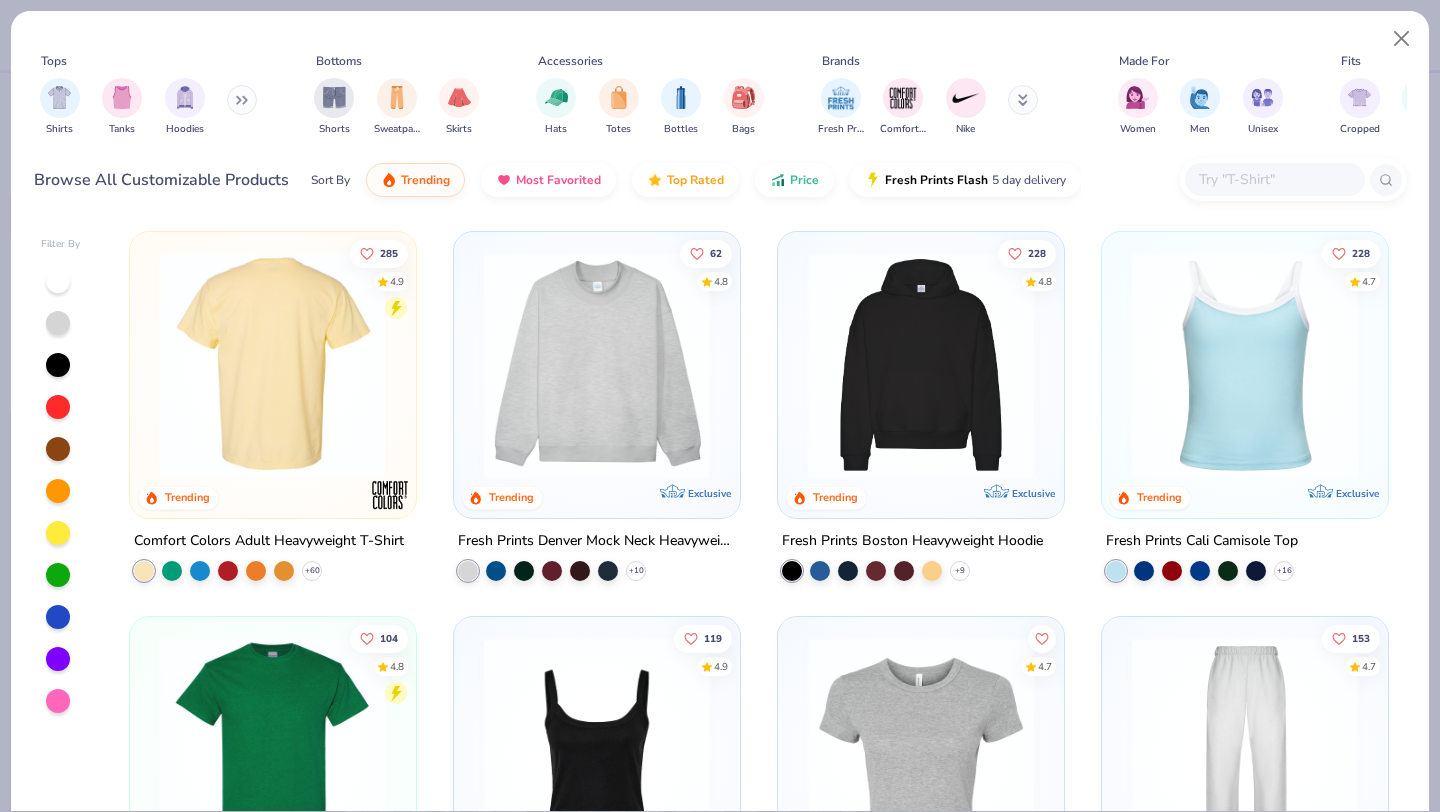 click at bounding box center (273, 365) 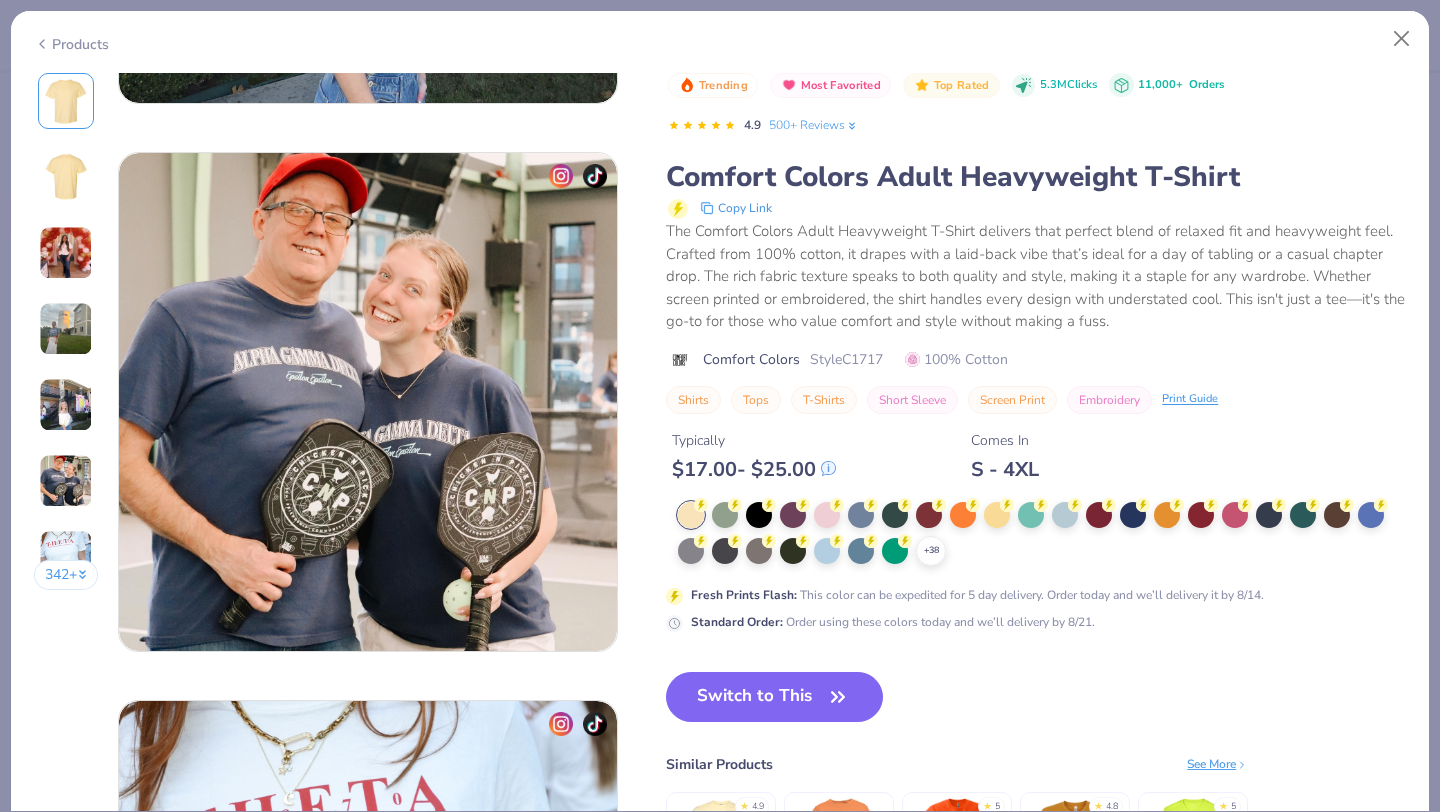 scroll, scrollTop: 2788, scrollLeft: 0, axis: vertical 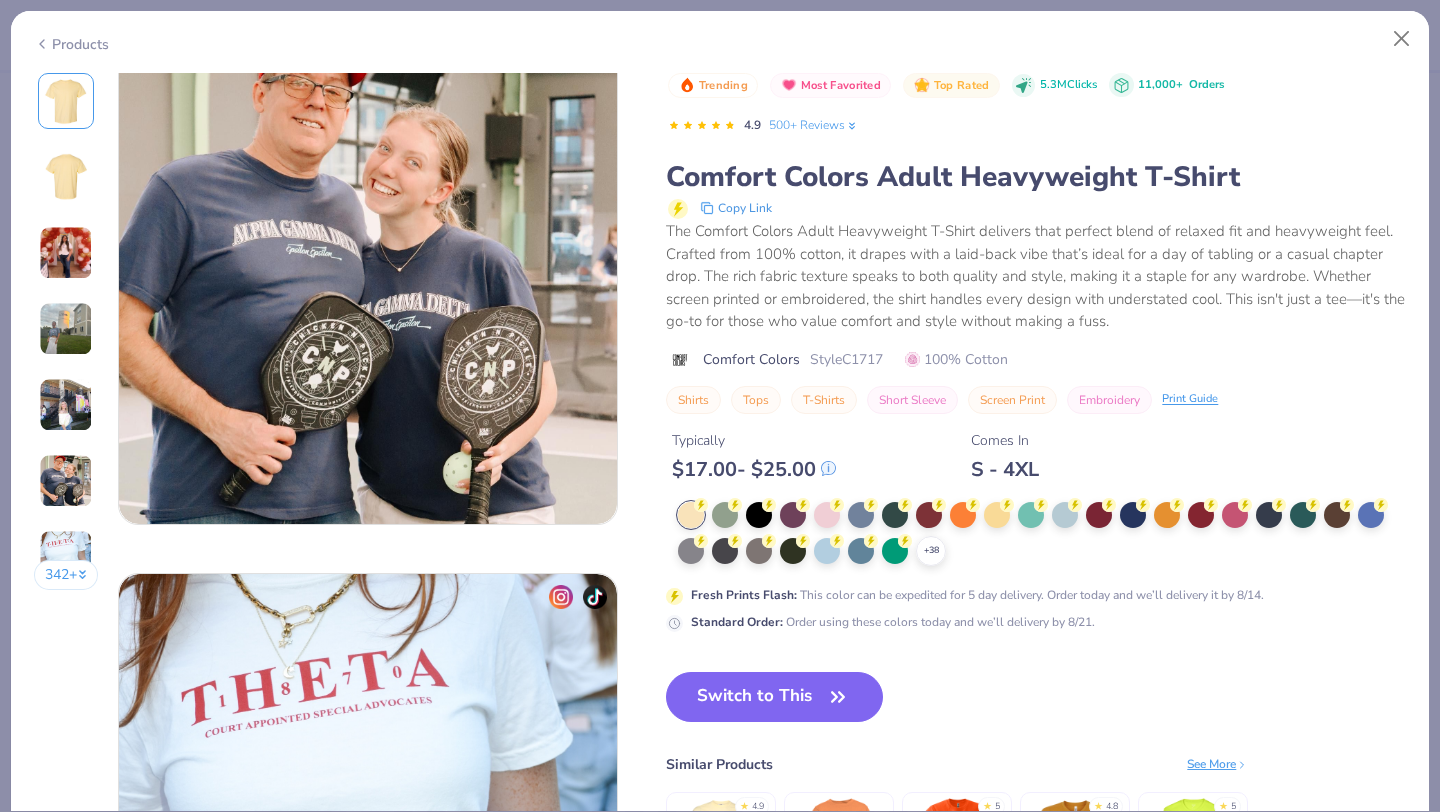 click on "Trending Most Favorited Top Rated 5.3M  Clicks 11,000+    Orders 4.9 500+ Reviews Comfort Colors Adult Heavyweight T-Shirt Copy Link The Comfort Colors Adult Heavyweight T-Shirt delivers that perfect blend of relaxed fit and heavyweight feel. Crafted from 100% cotton, it drapes with a laid-back vibe that’s ideal for a day of tabling or a casual chapter drop. The rich fabric texture speaks to both quality and style, making it a staple for any wardrobe. Whether screen printed or embroidered, the shirt handles every design with understated cool. This isn't just a tee—it's the go-to for those who value comfort and style without making a fuss. Comfort Colors Style  C1717   100% Cotton Shirts Tops T-Shirts Short Sleeve Screen Print Embroidery Print Guide Typically   $ 17.00  - $ 25.00   Comes In S - 4XL     + 38 Fresh Prints Flash :   This color can be expedited for 5 day delivery. Order today and we’ll delivery it by 8/14. Standard Order :   Order using these colors today and we’ll delivery by 8/21. ★" at bounding box center [1036, 507] 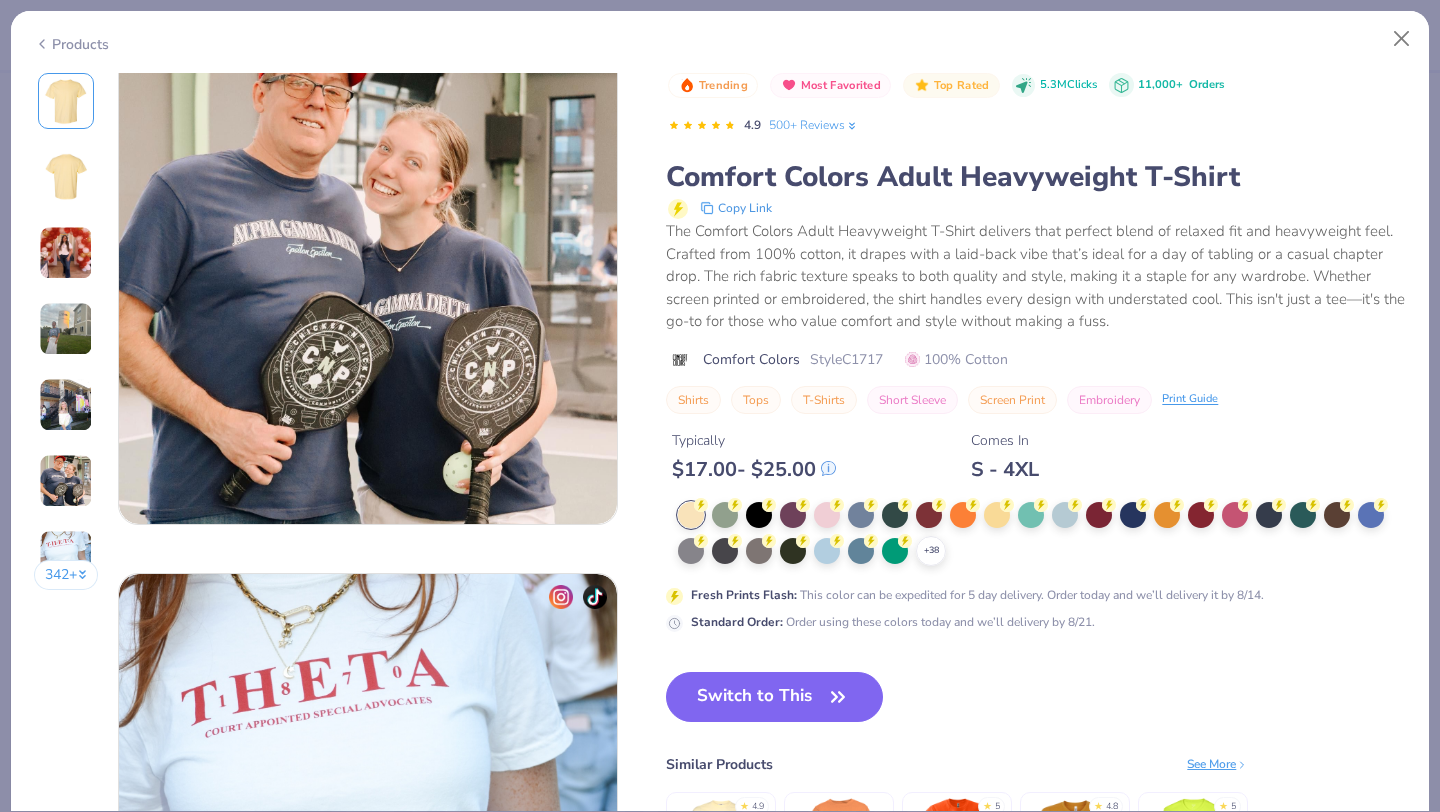 scroll, scrollTop: 3925, scrollLeft: 0, axis: vertical 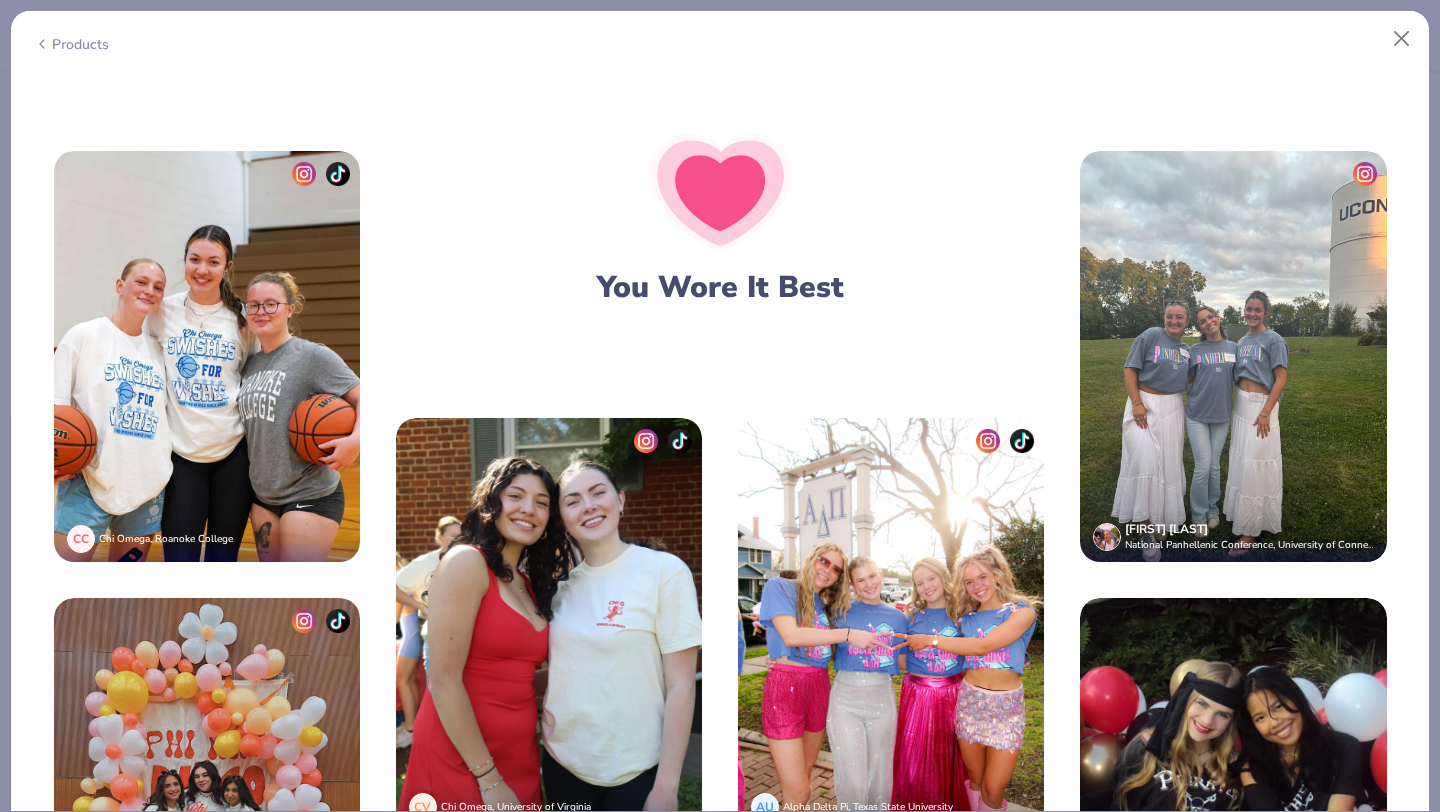 click at bounding box center (1233, 357) 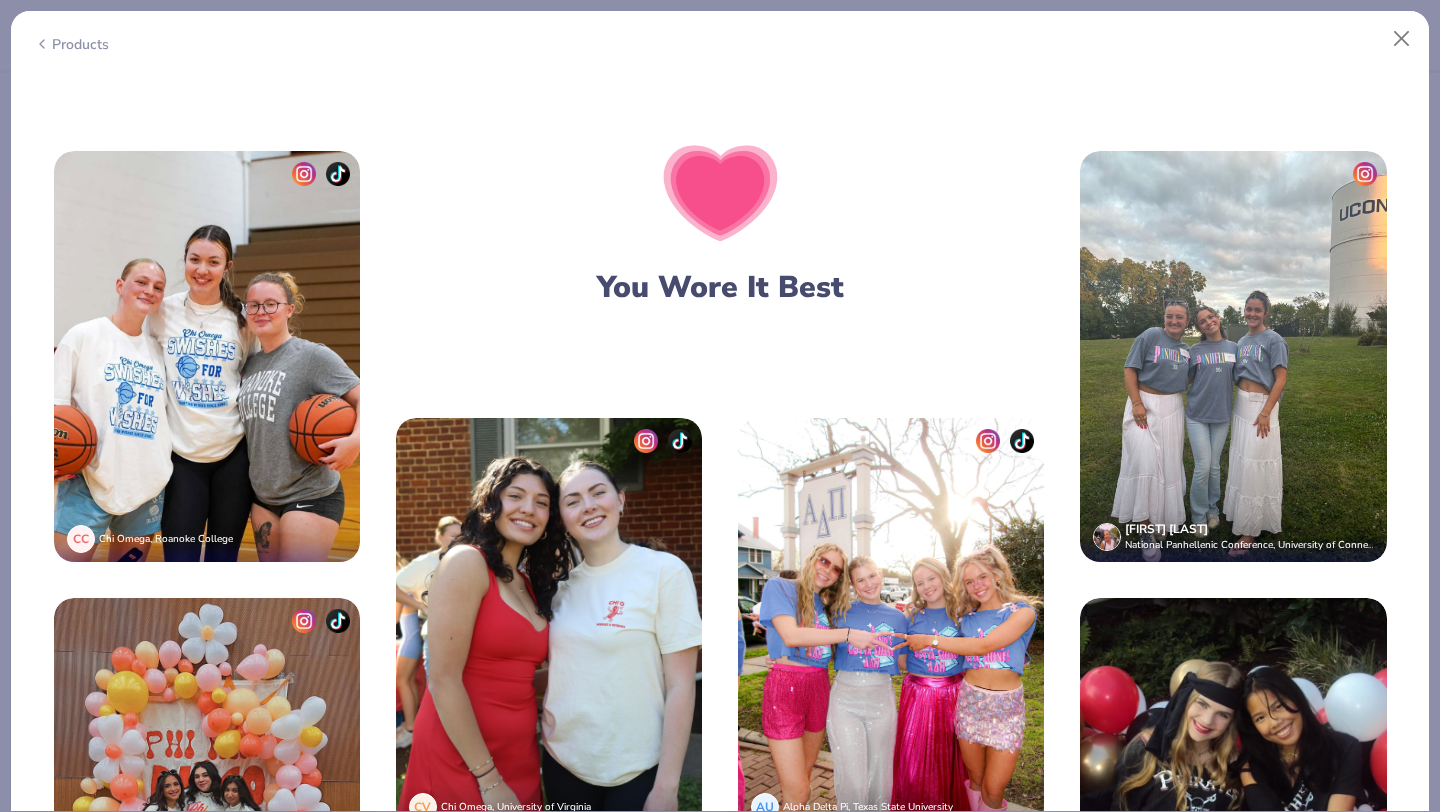 click at bounding box center (1233, 357) 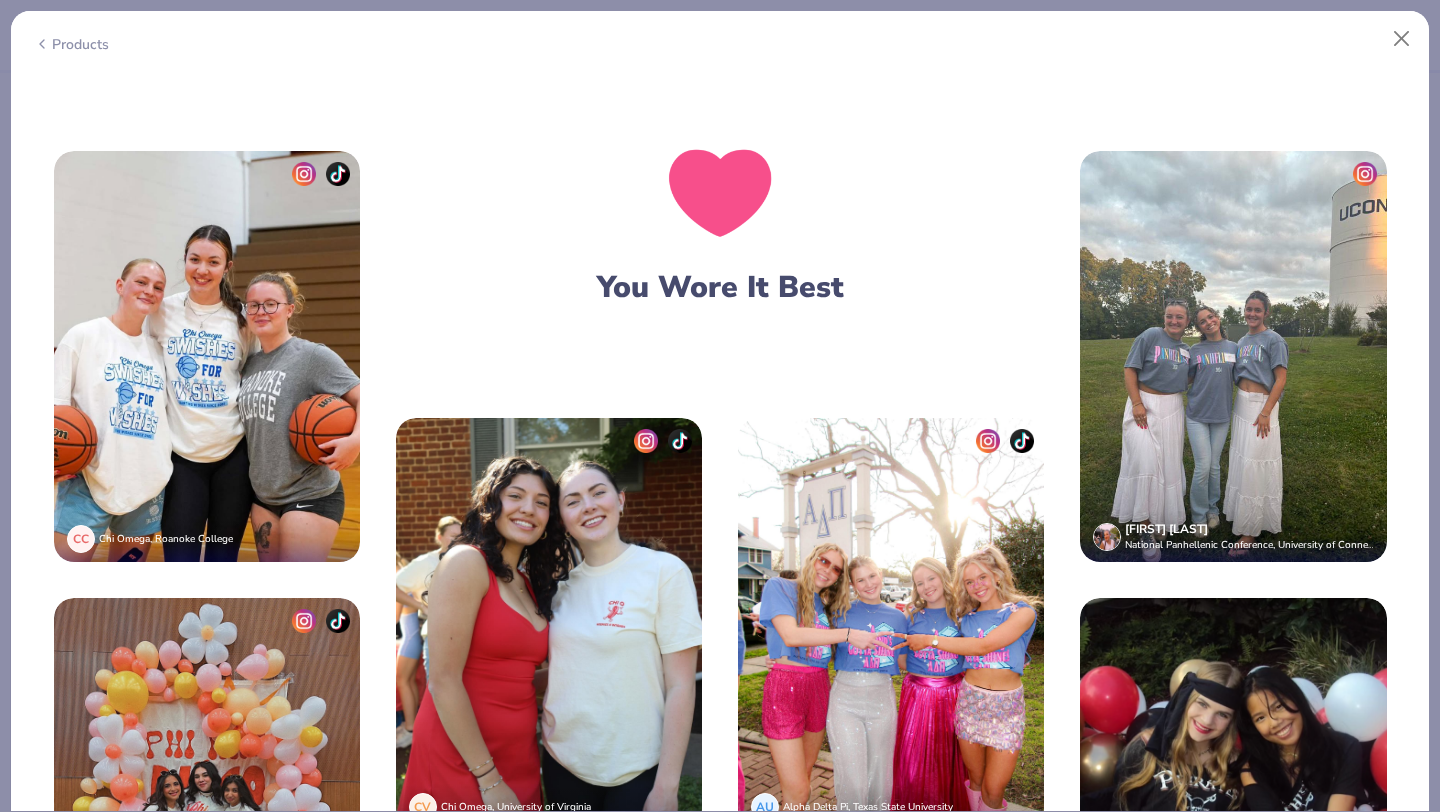 click at bounding box center (1233, 357) 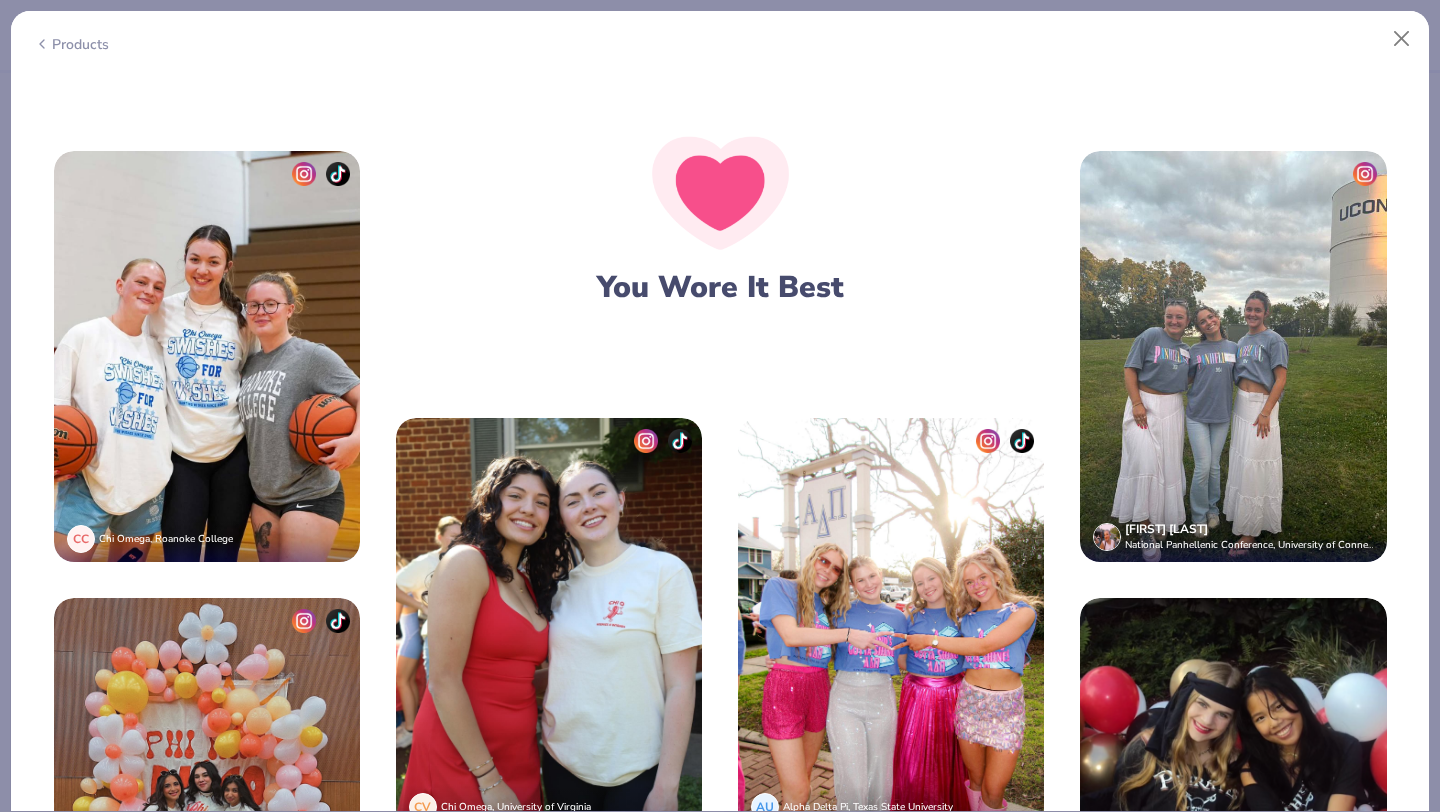 scroll, scrollTop: 4358, scrollLeft: 0, axis: vertical 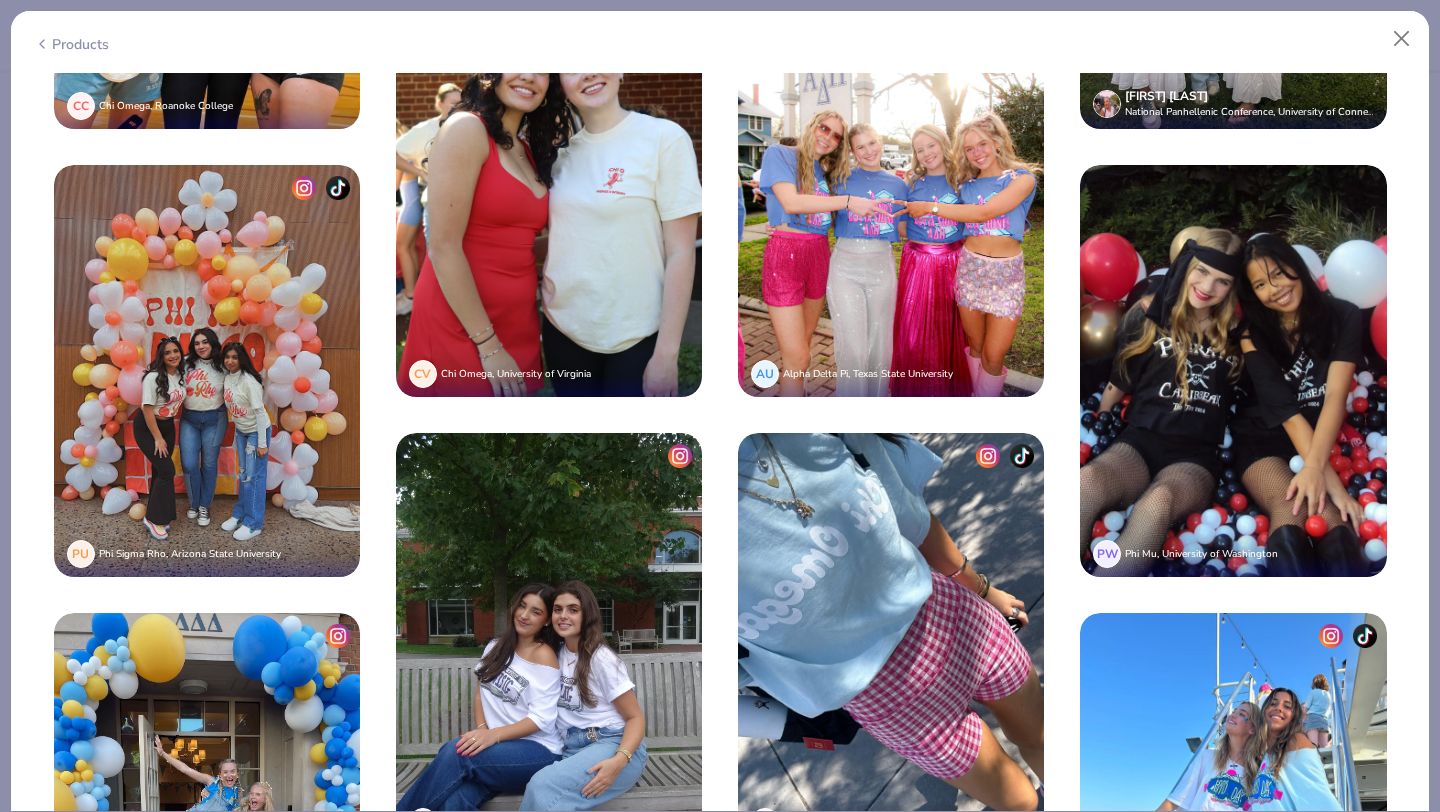 click on "National Panhellenic Conference, University of Connecticut" at bounding box center [1259, 112] 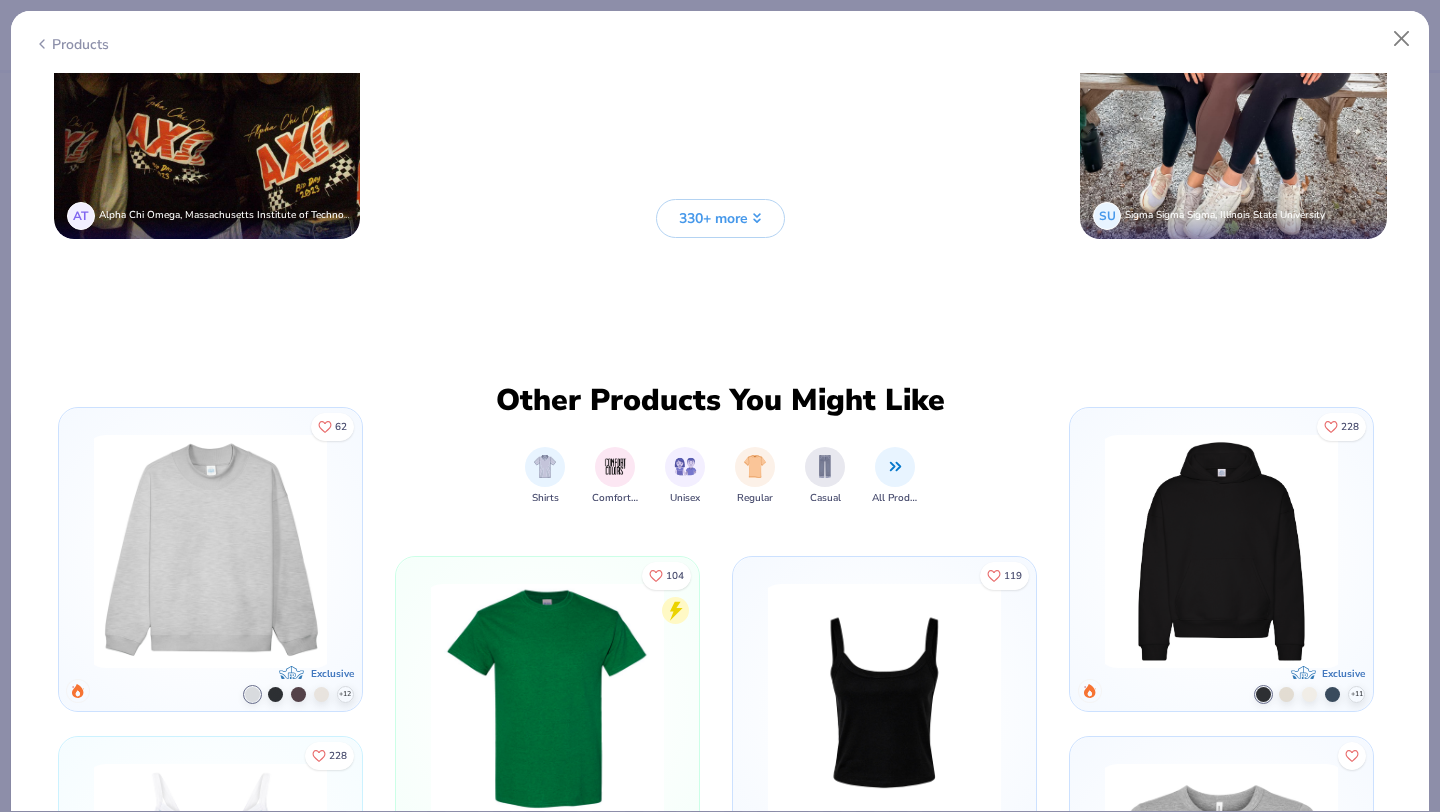 scroll, scrollTop: 5055, scrollLeft: 0, axis: vertical 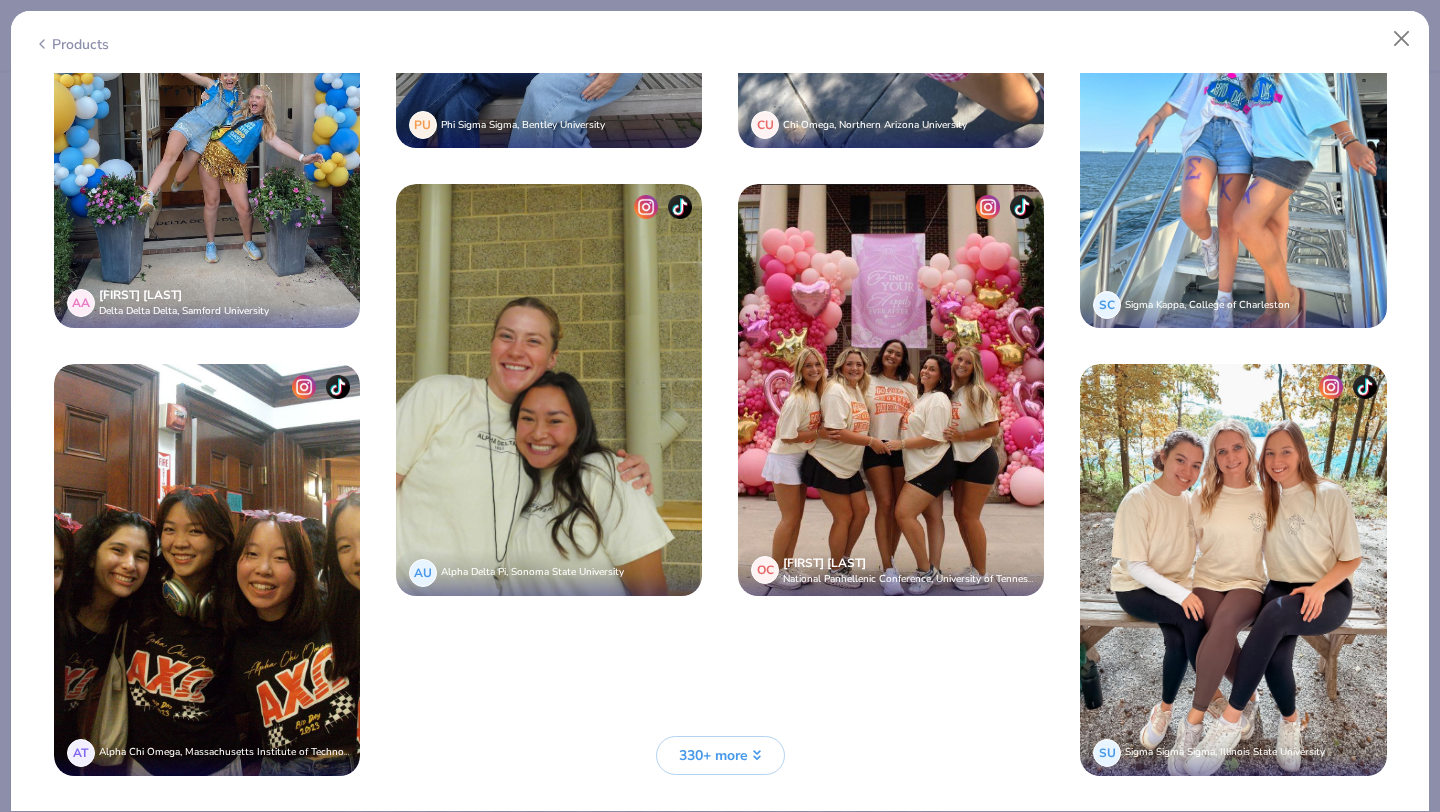 click on "330+ more" at bounding box center (713, 755) 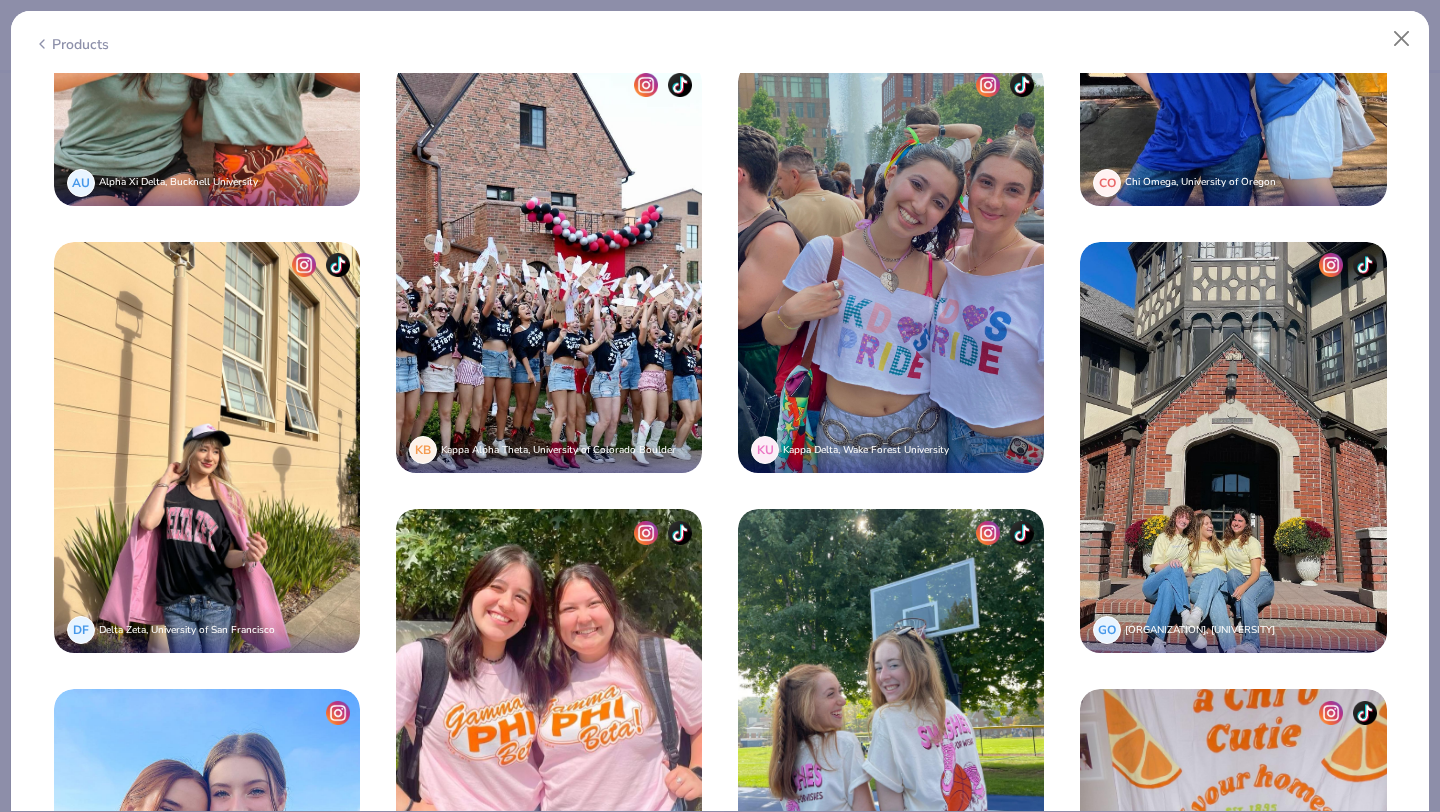 scroll, scrollTop: 1783, scrollLeft: 0, axis: vertical 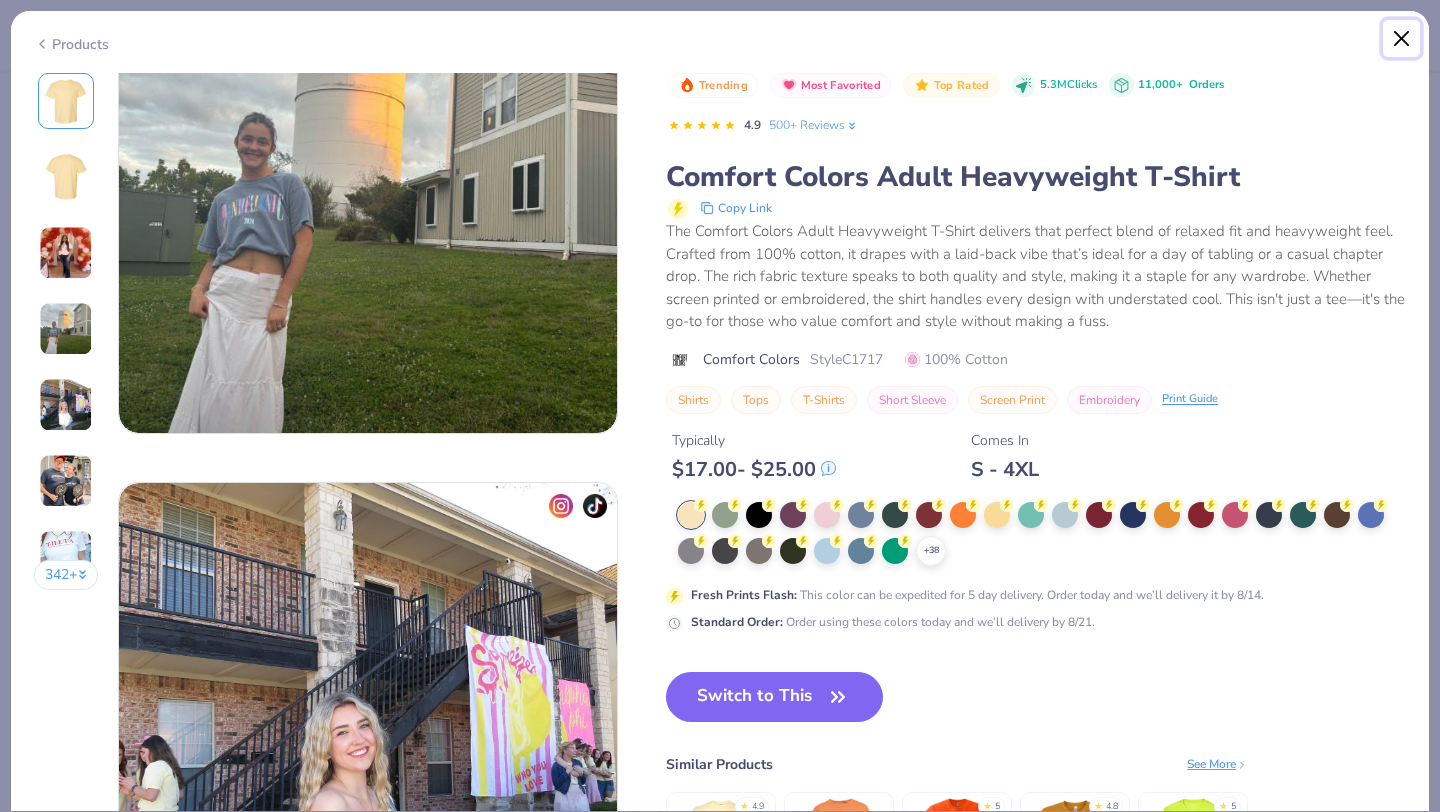 click at bounding box center [1402, 39] 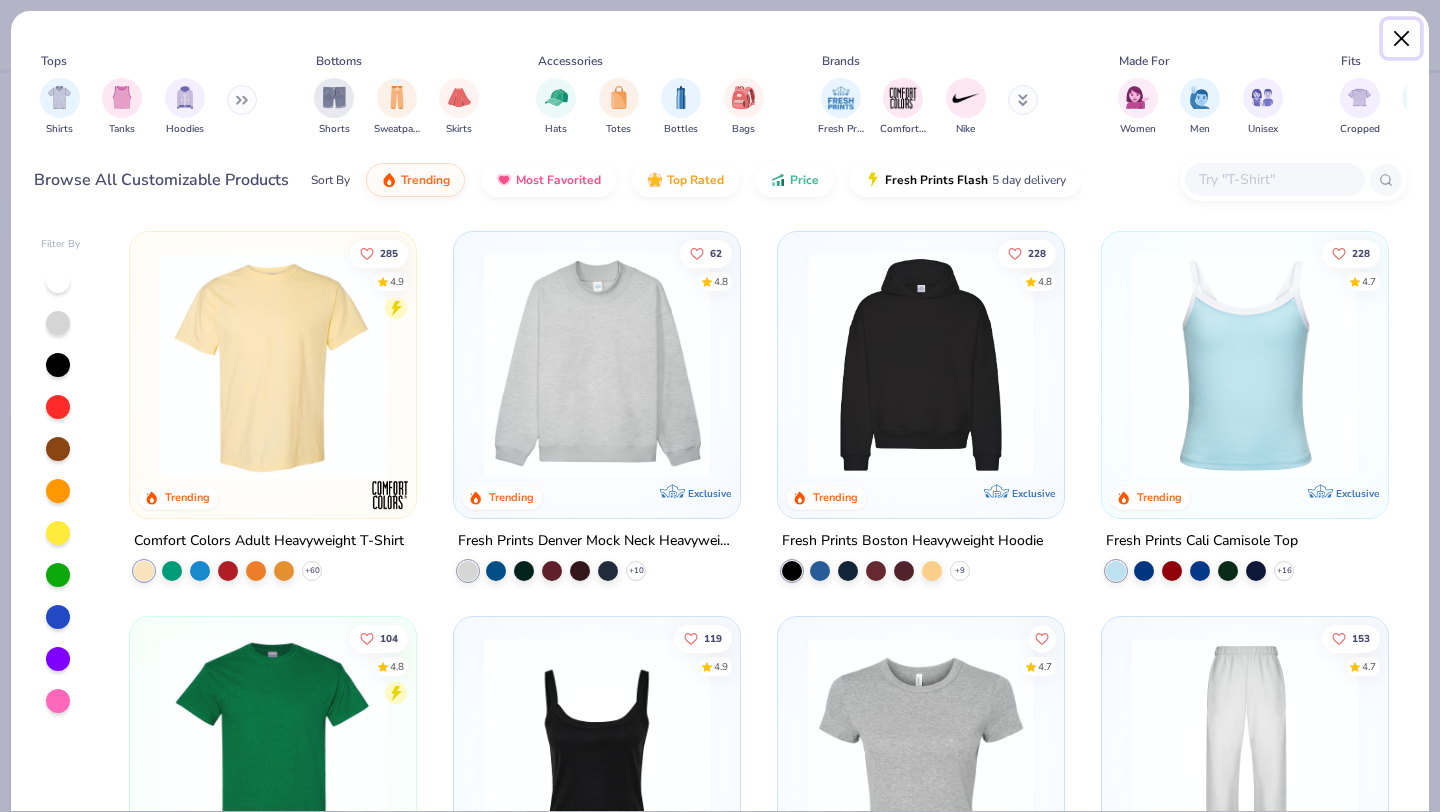 click at bounding box center (1402, 39) 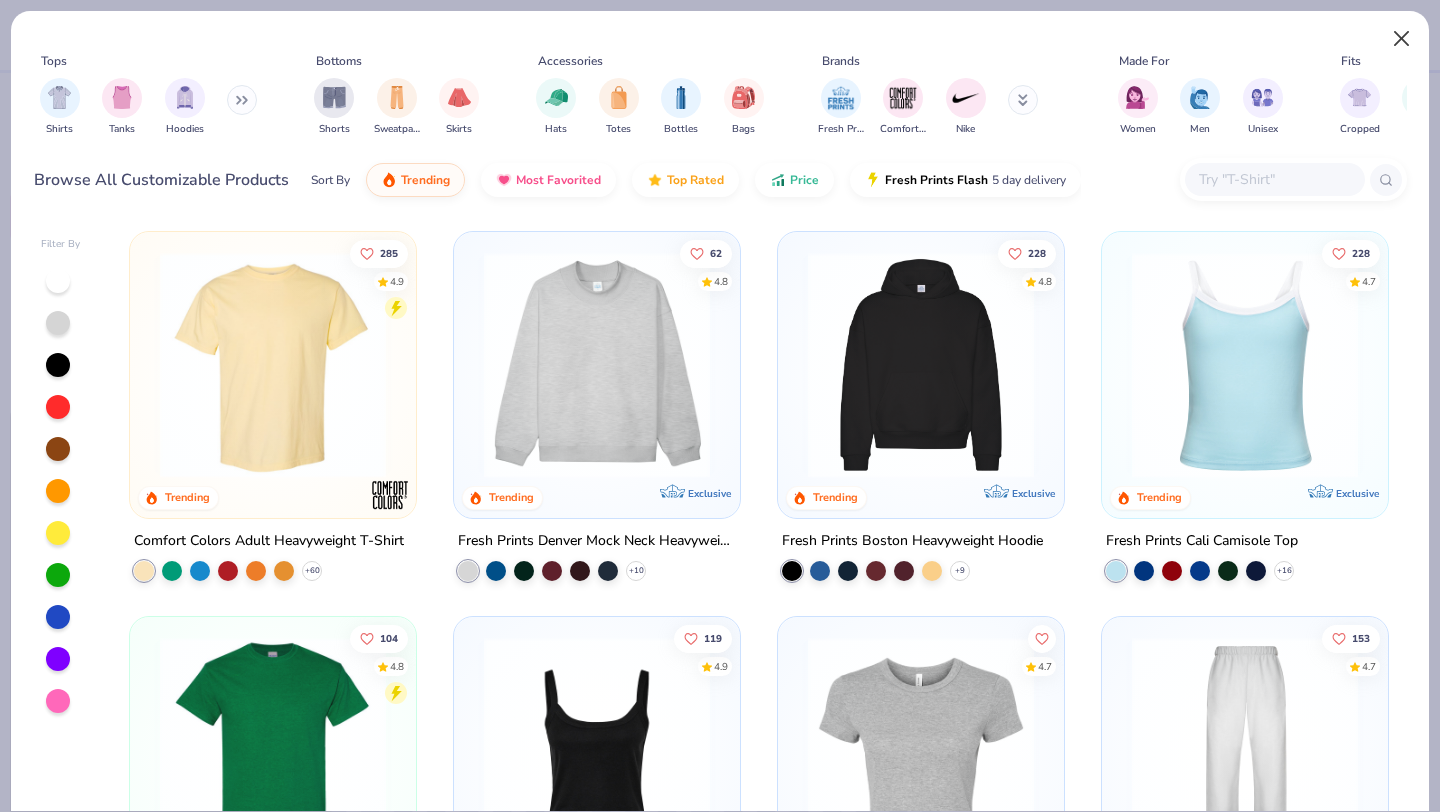 type on "x" 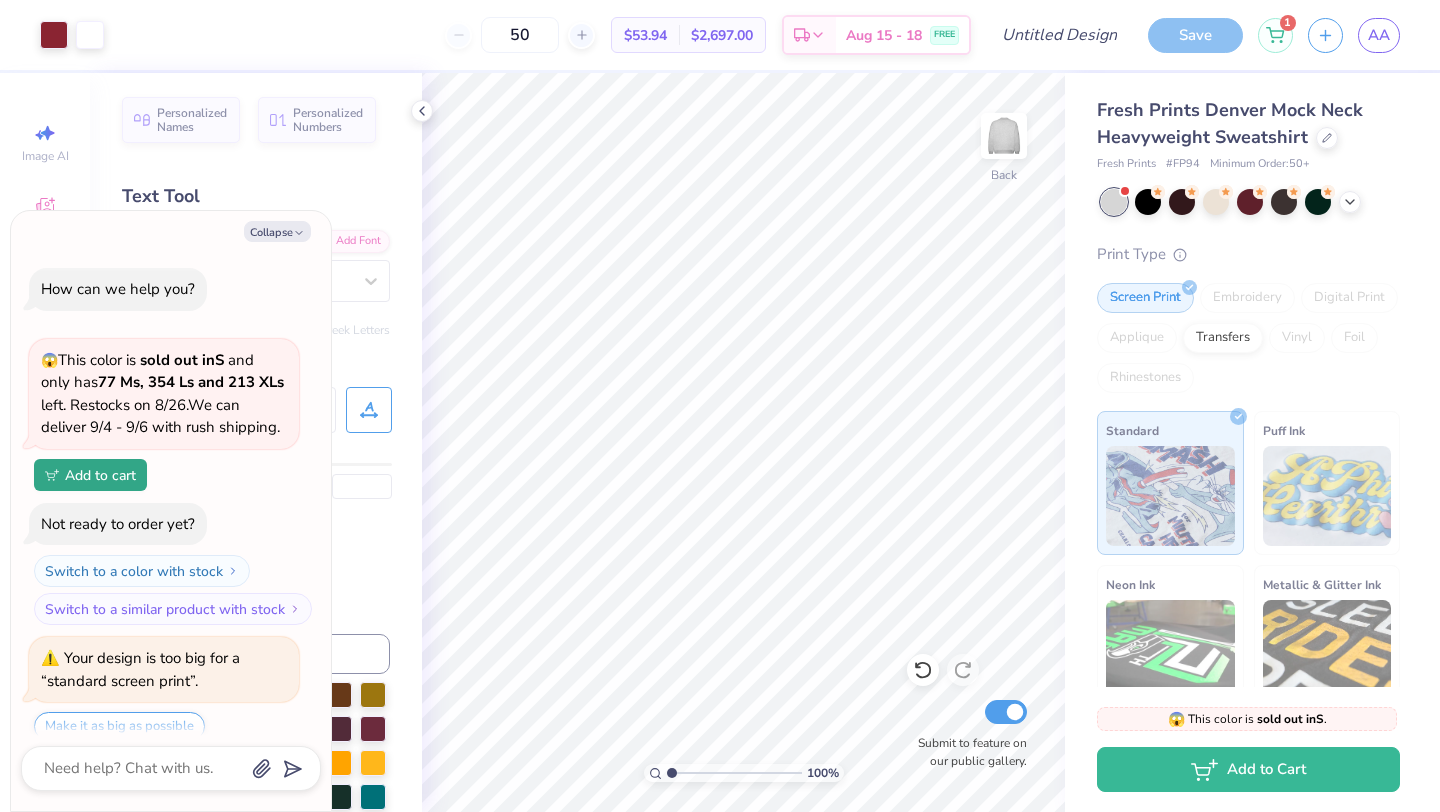 scroll, scrollTop: 0, scrollLeft: 0, axis: both 